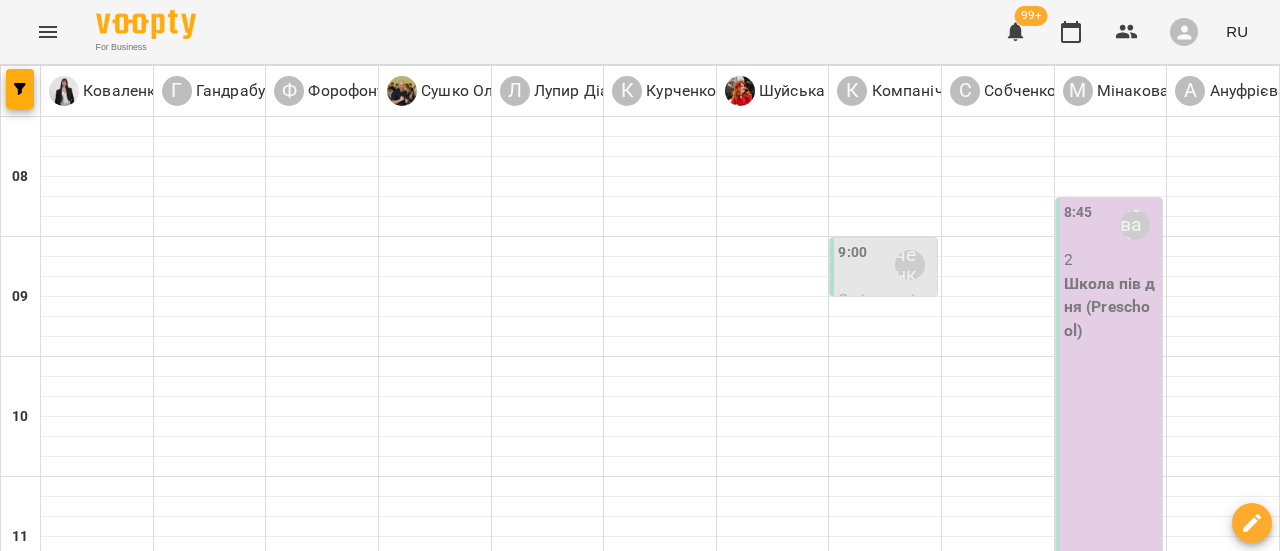 scroll, scrollTop: 0, scrollLeft: 0, axis: both 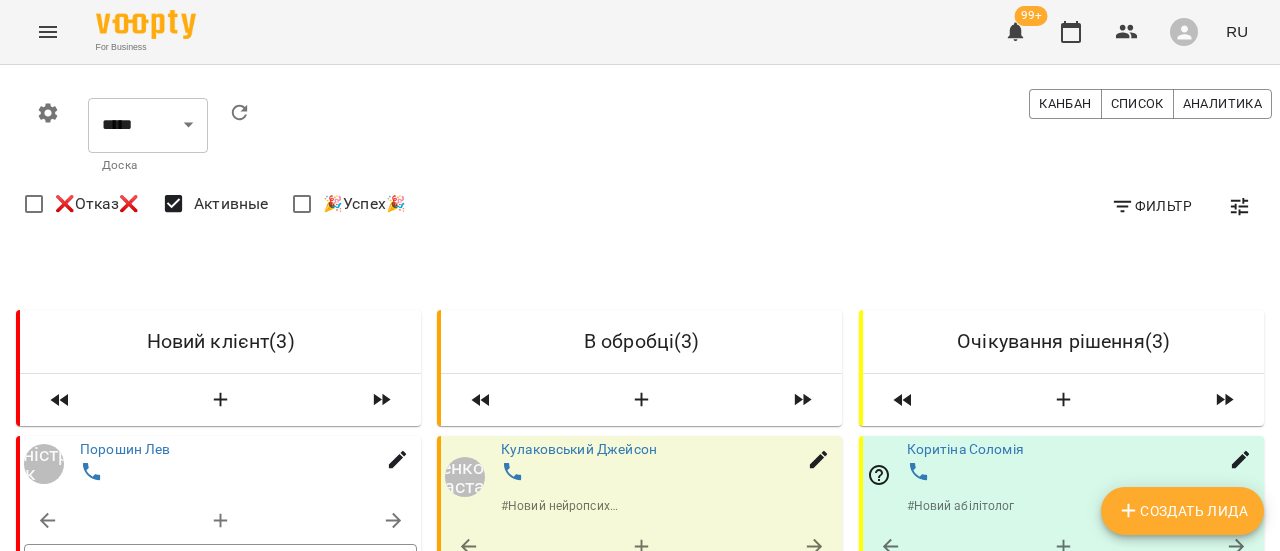 click 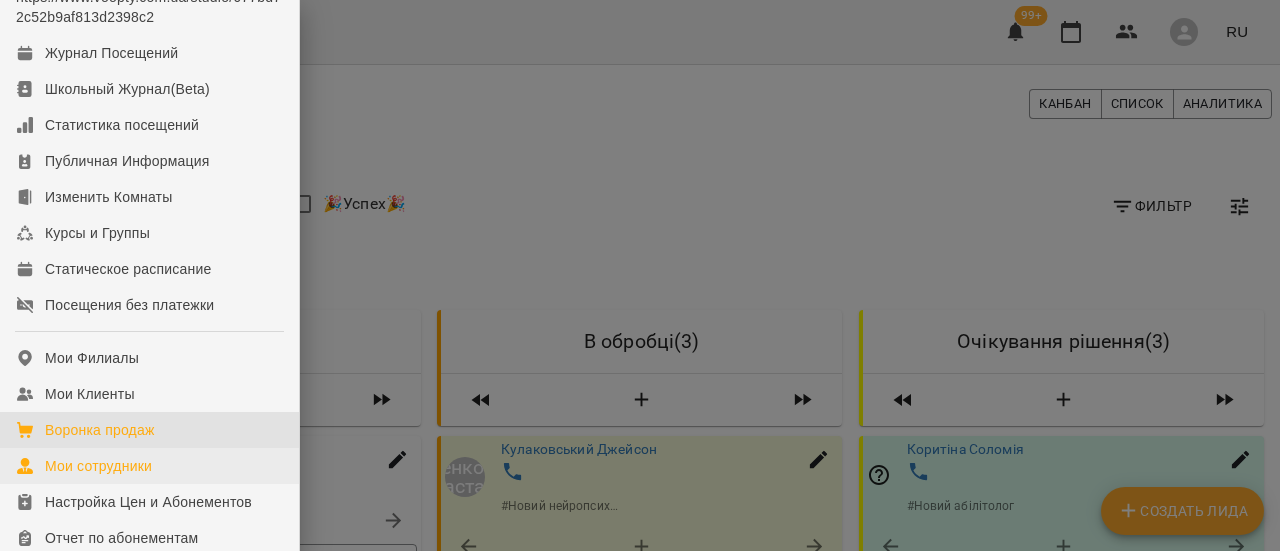 scroll, scrollTop: 100, scrollLeft: 0, axis: vertical 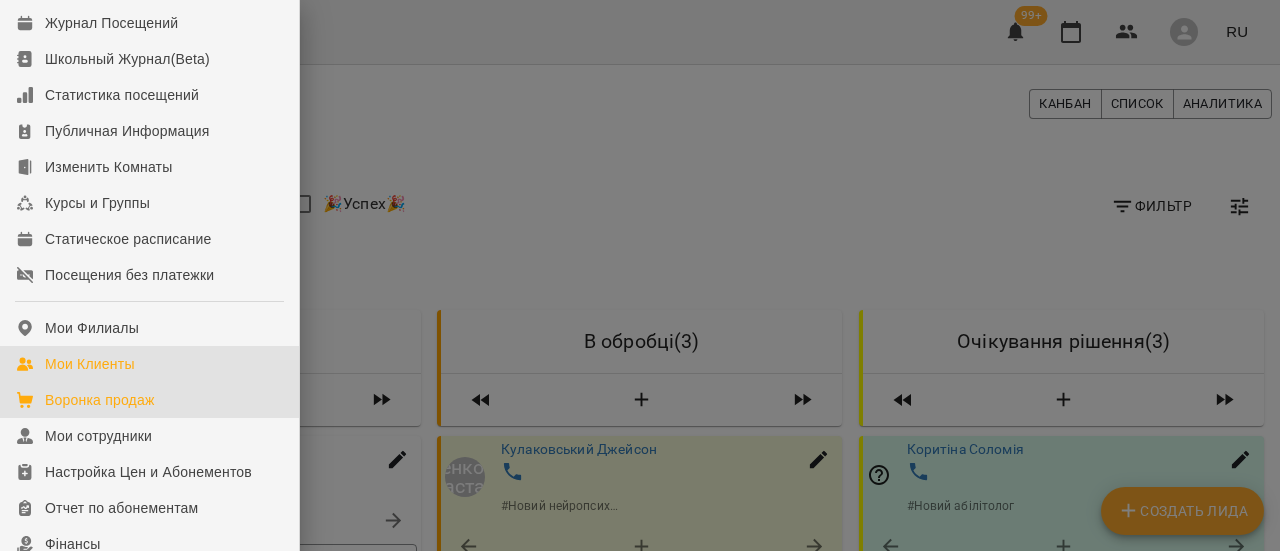 click on "Мои Клиенты" at bounding box center [90, 364] 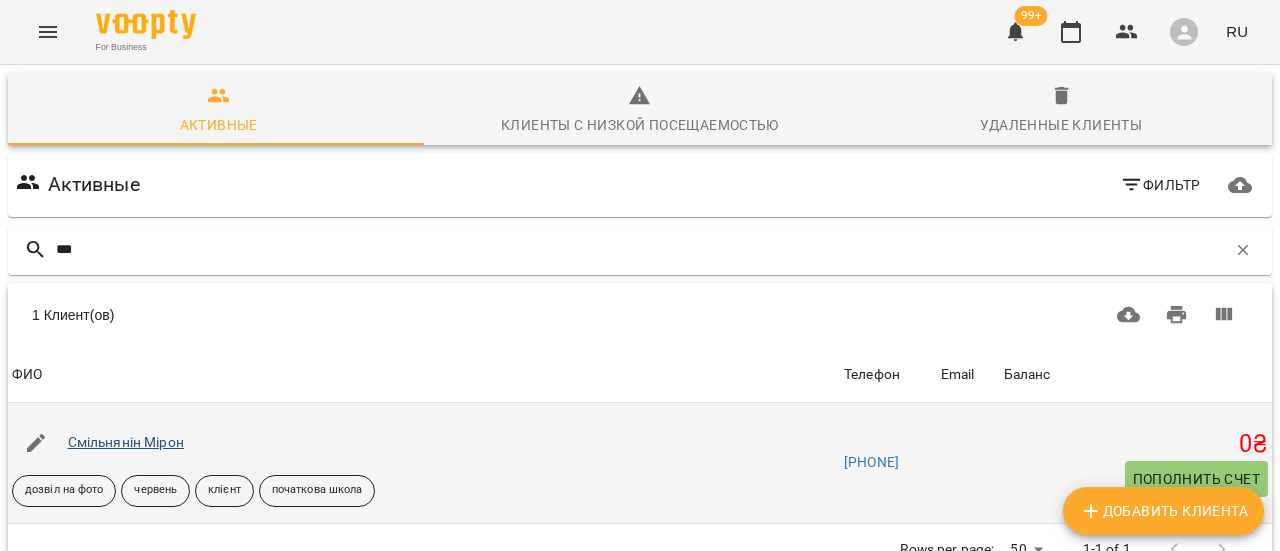type on "***" 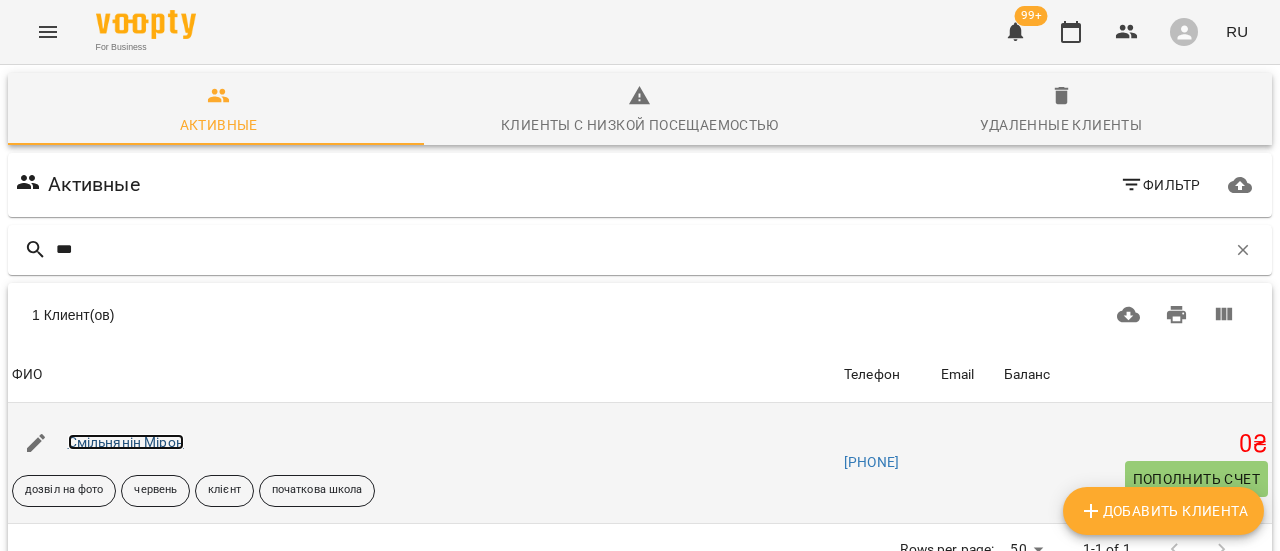 click on "Смільнянін Мірон" at bounding box center [126, 442] 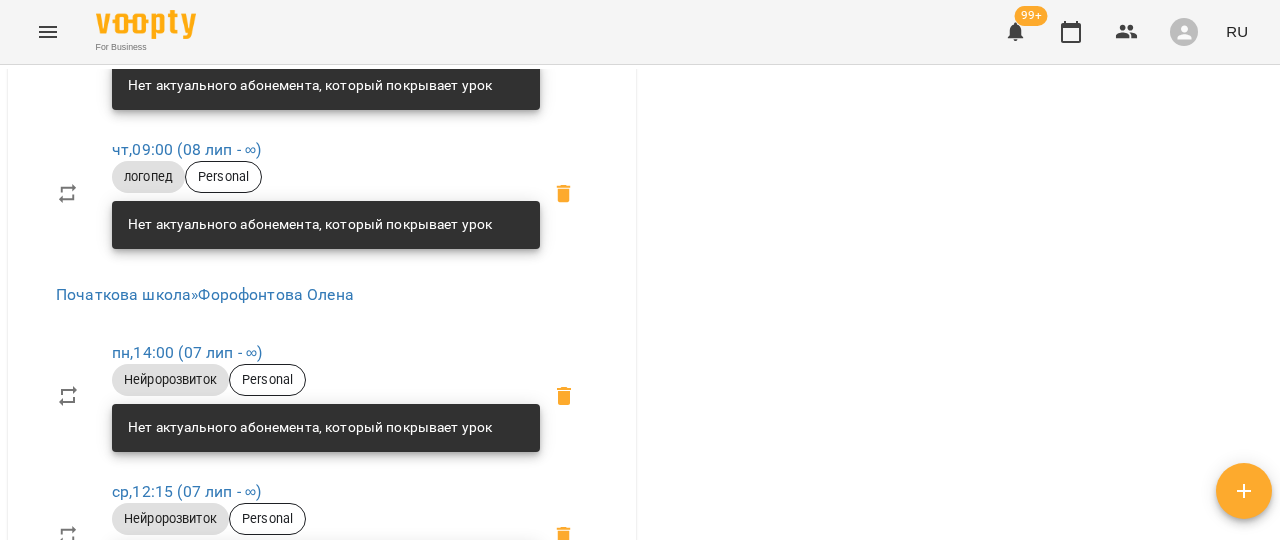 scroll, scrollTop: 2000, scrollLeft: 0, axis: vertical 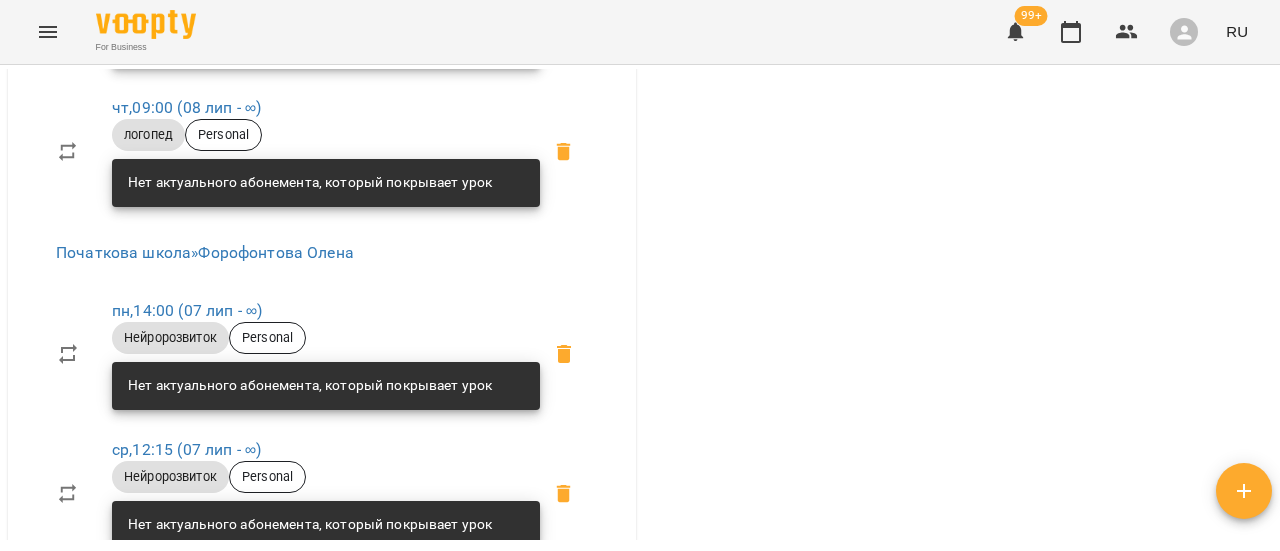 click at bounding box center (48, 32) 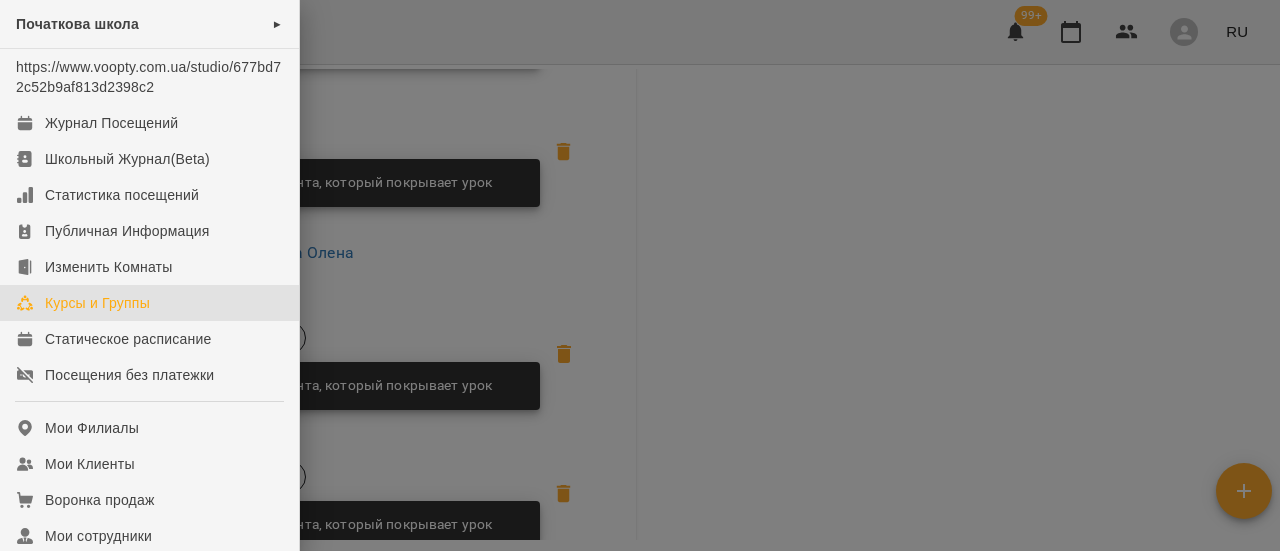 click on "Курсы и Группы" at bounding box center [97, 303] 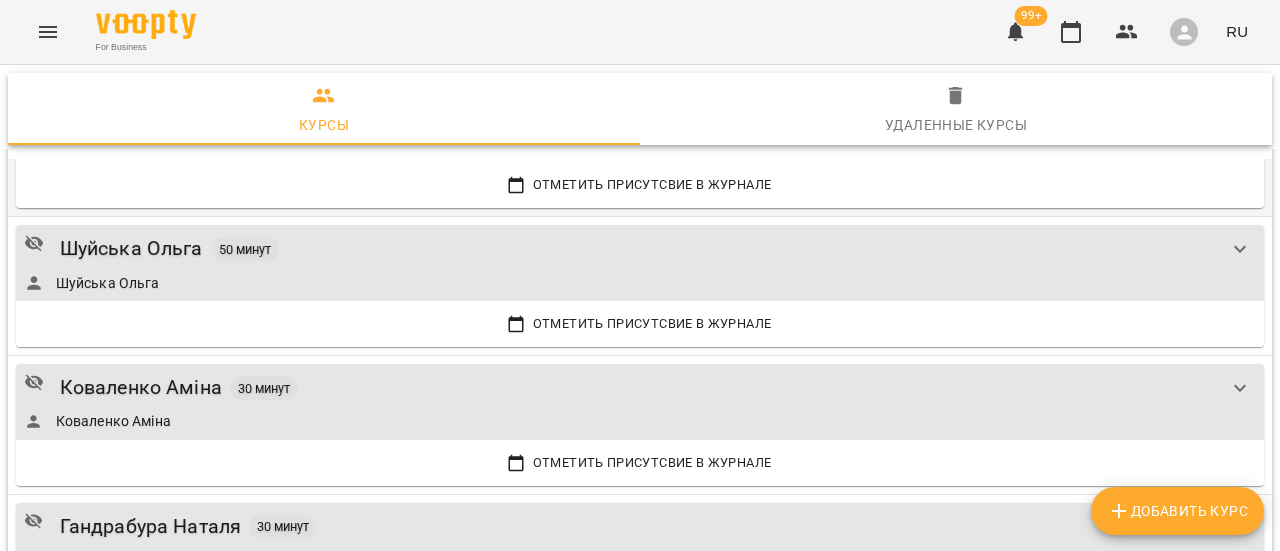 scroll, scrollTop: 600, scrollLeft: 0, axis: vertical 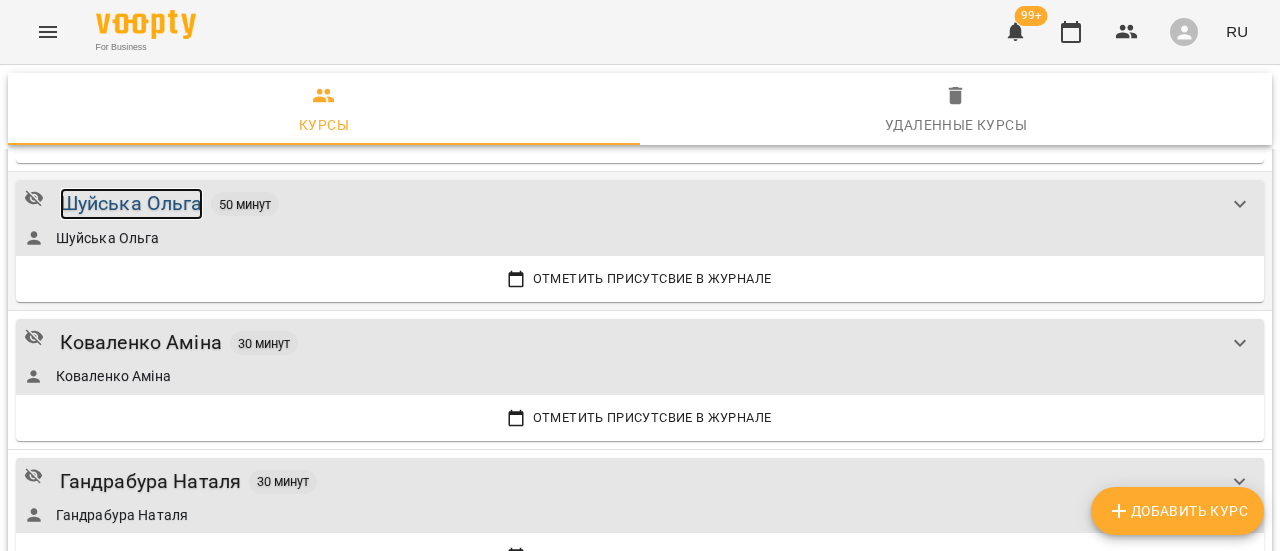 click on "Шуйська Ольга" at bounding box center [131, 203] 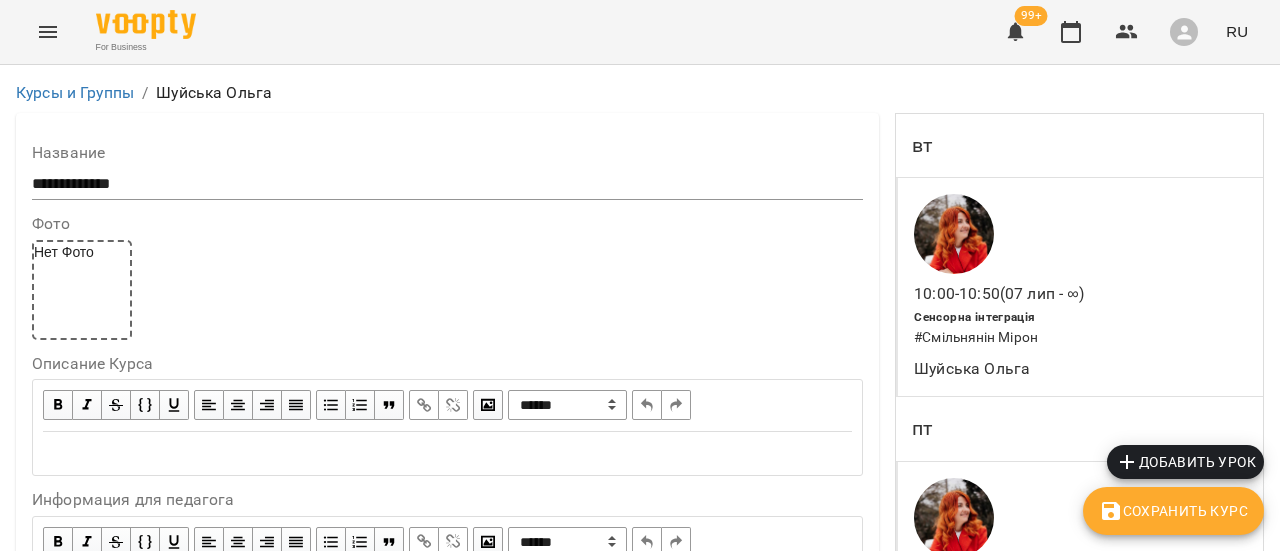 scroll, scrollTop: 700, scrollLeft: 0, axis: vertical 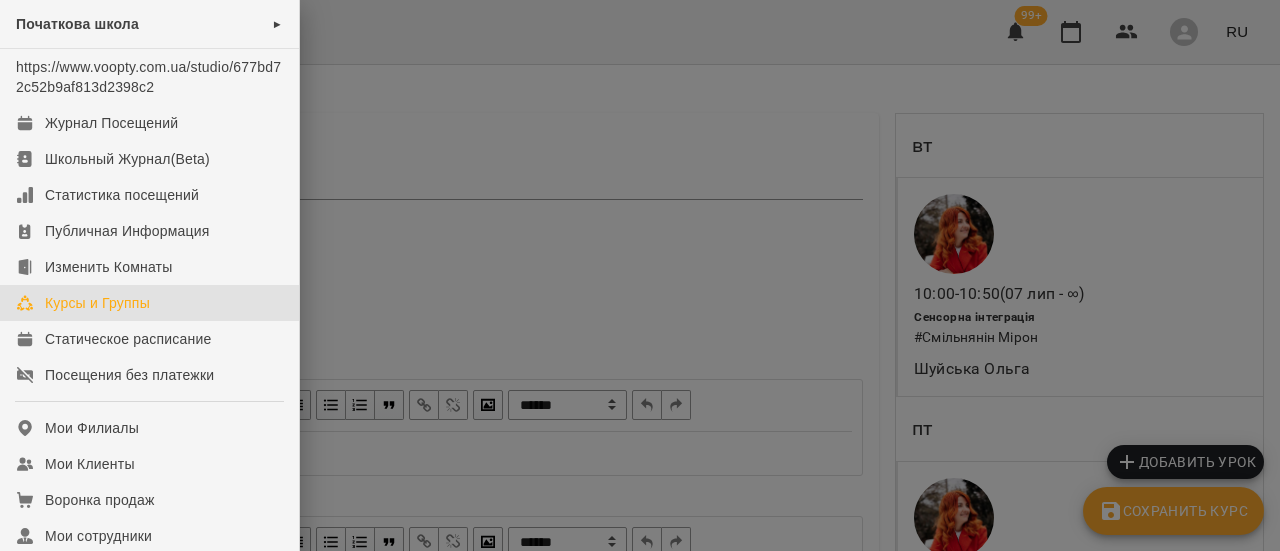 click on "Курсы и Группы" at bounding box center (97, 303) 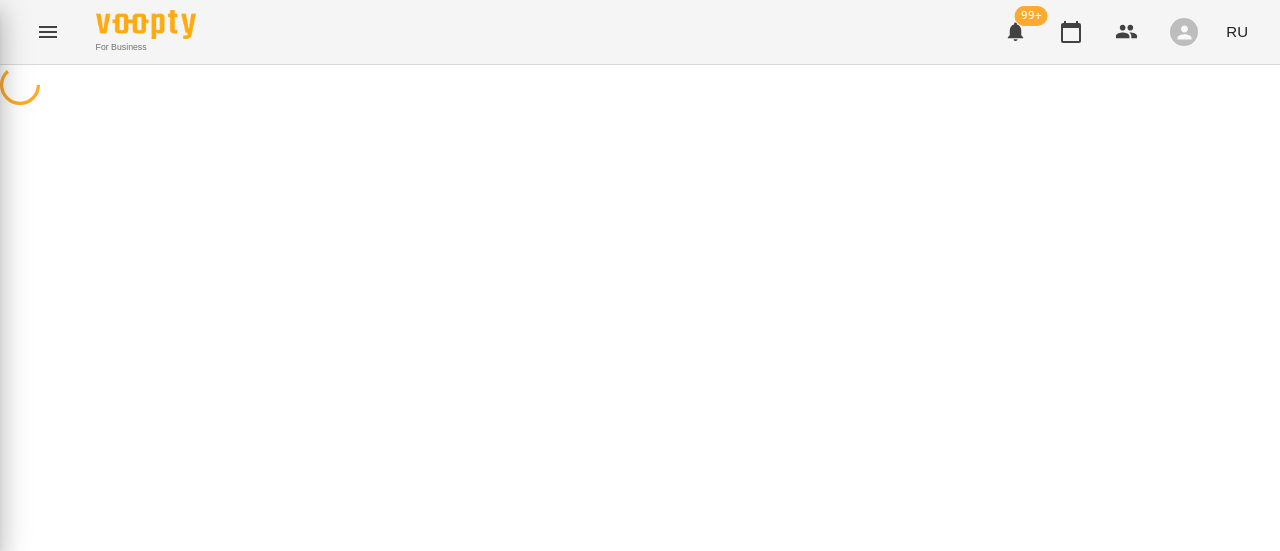 click on "Курсы и Группы" at bounding box center (-151, 303) 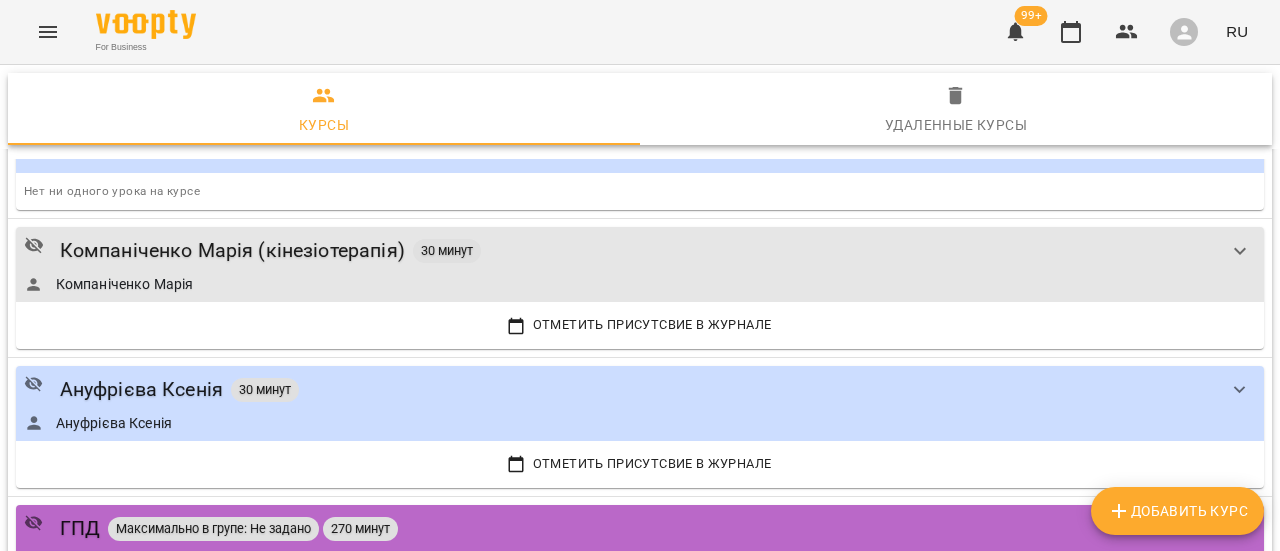 scroll, scrollTop: 2000, scrollLeft: 0, axis: vertical 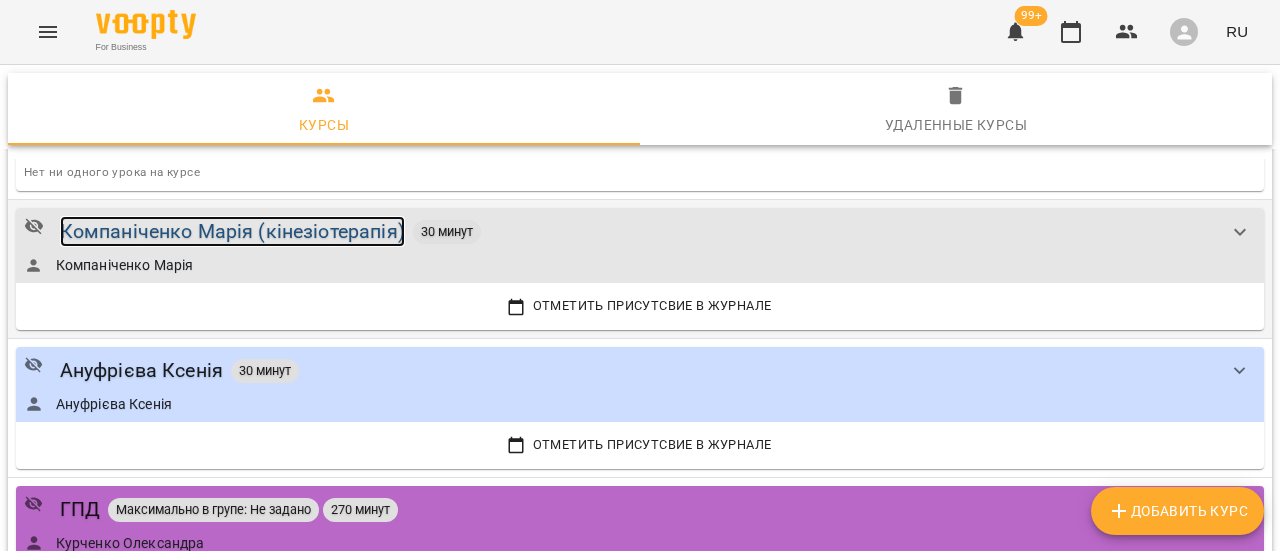click on "Компаніченко Марія (кінезіотерапія)" at bounding box center [232, 231] 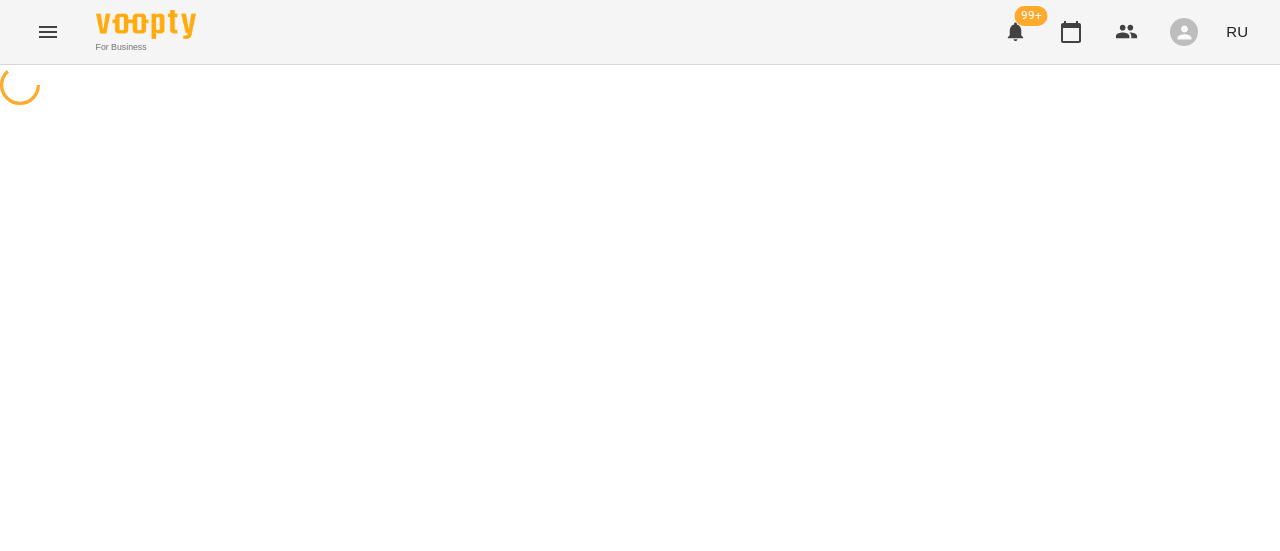 scroll, scrollTop: 0, scrollLeft: 0, axis: both 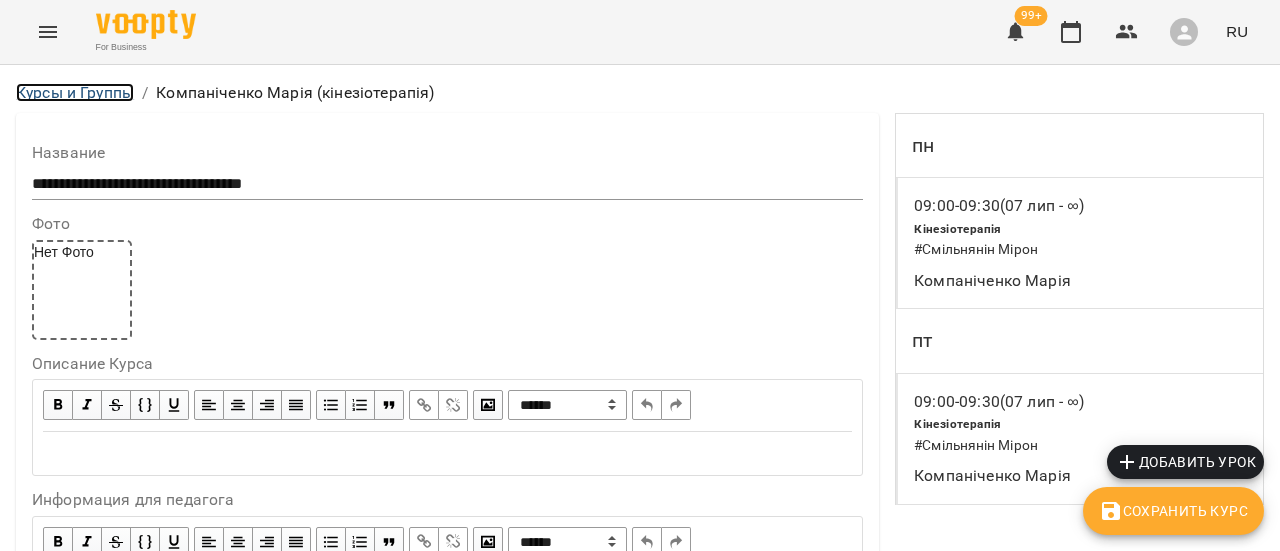click on "Курсы и Группы" at bounding box center (75, 92) 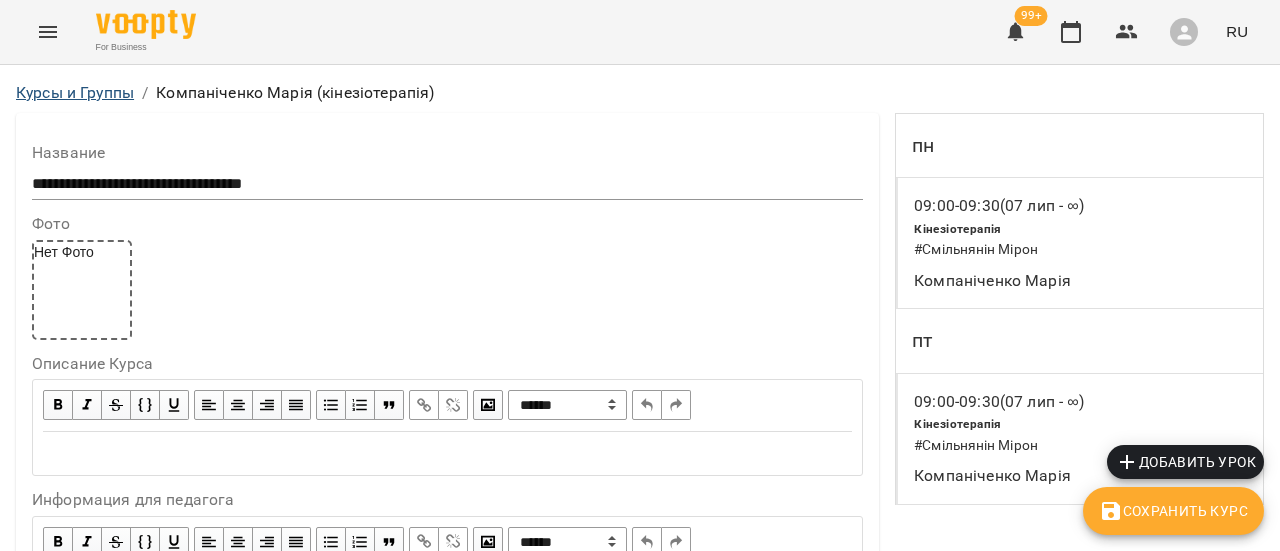 click on "**********" at bounding box center (640, 1269) 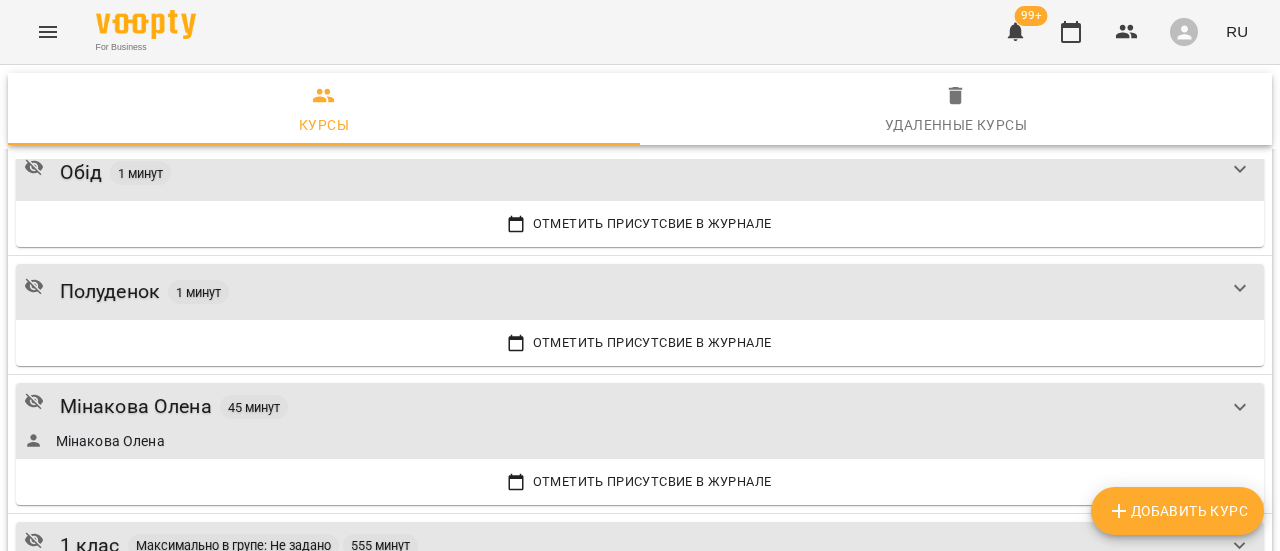 scroll, scrollTop: 1000, scrollLeft: 0, axis: vertical 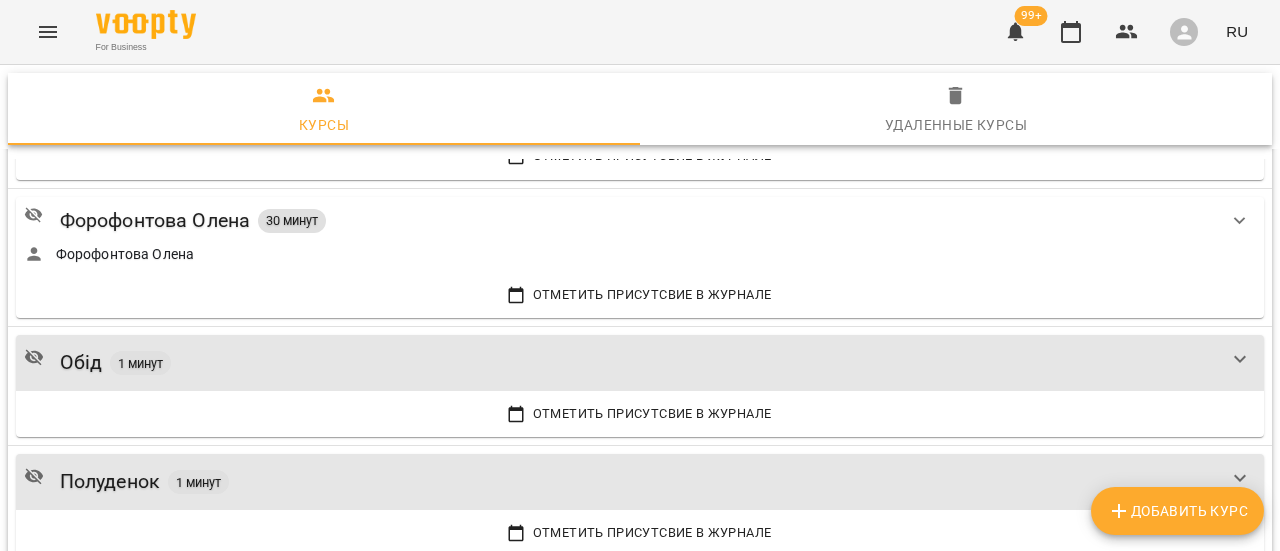 click 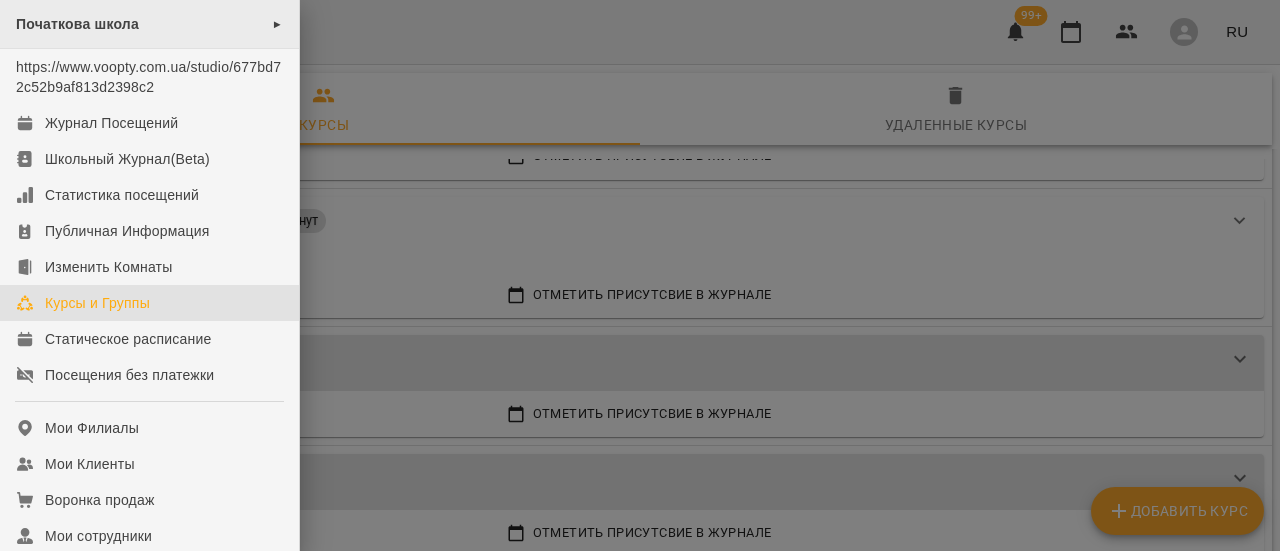 click on "Початкова школа  ►" at bounding box center [149, 24] 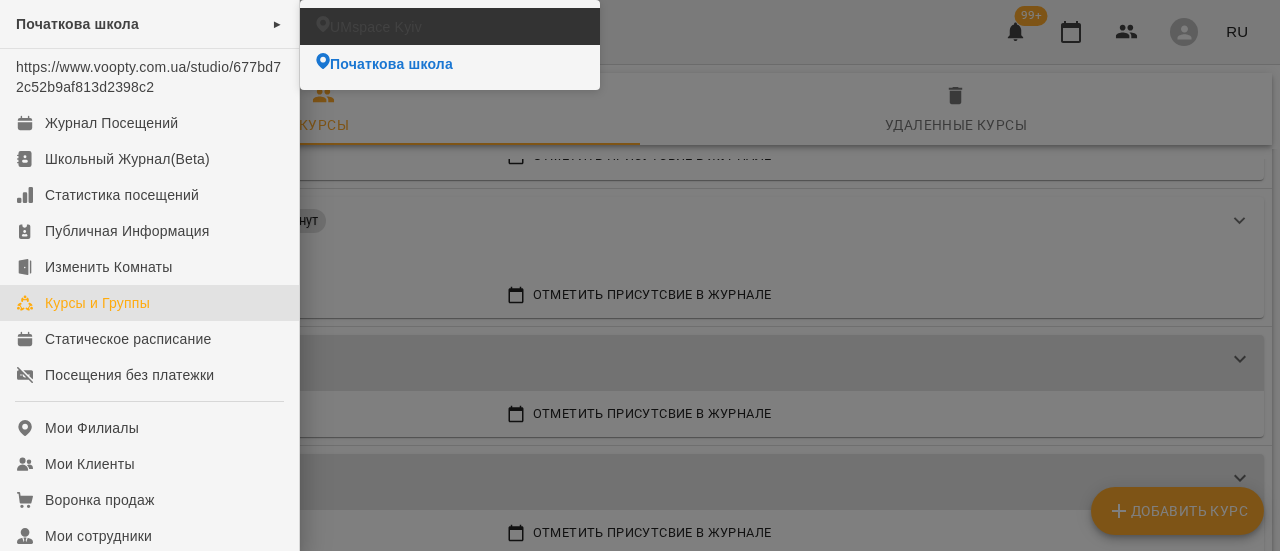 click on "UMspace Kyiv" at bounding box center (376, 27) 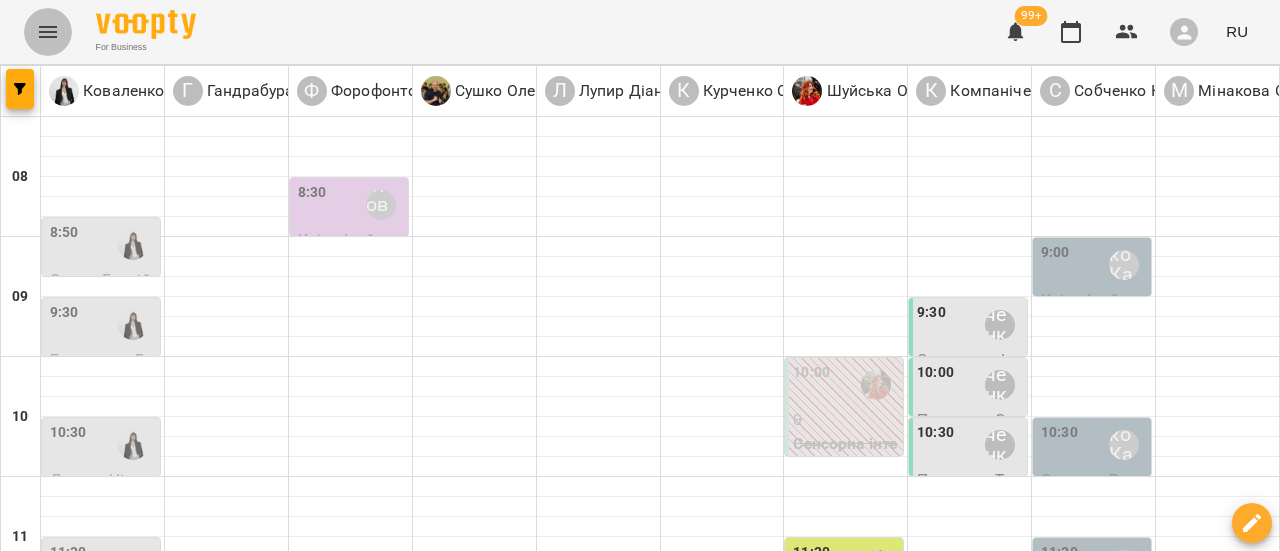 click 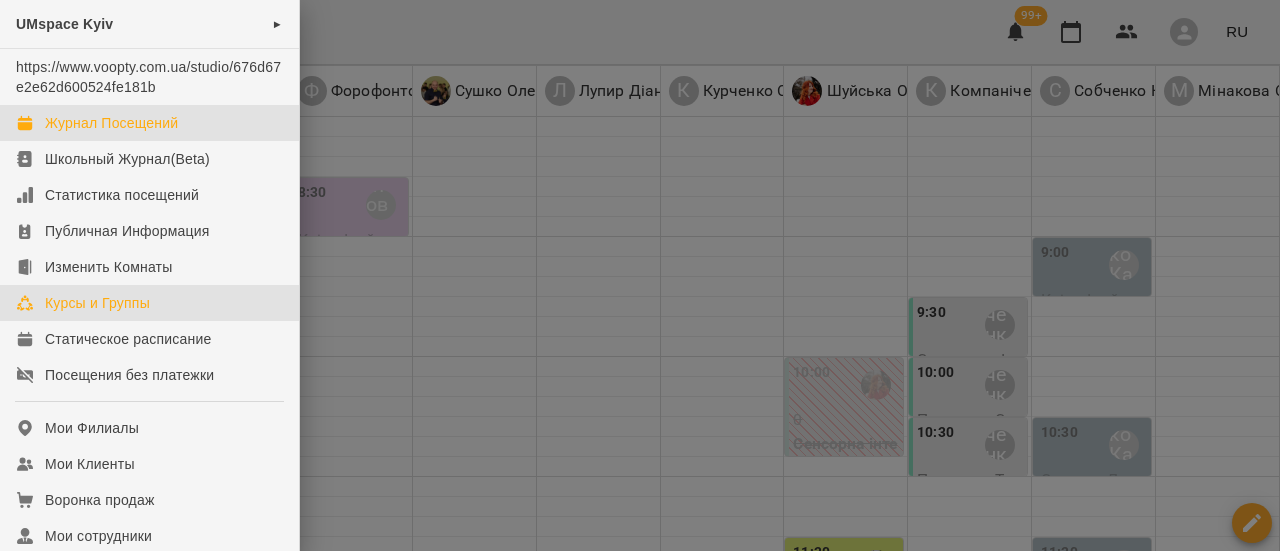 click on "Курсы и Группы" at bounding box center [97, 303] 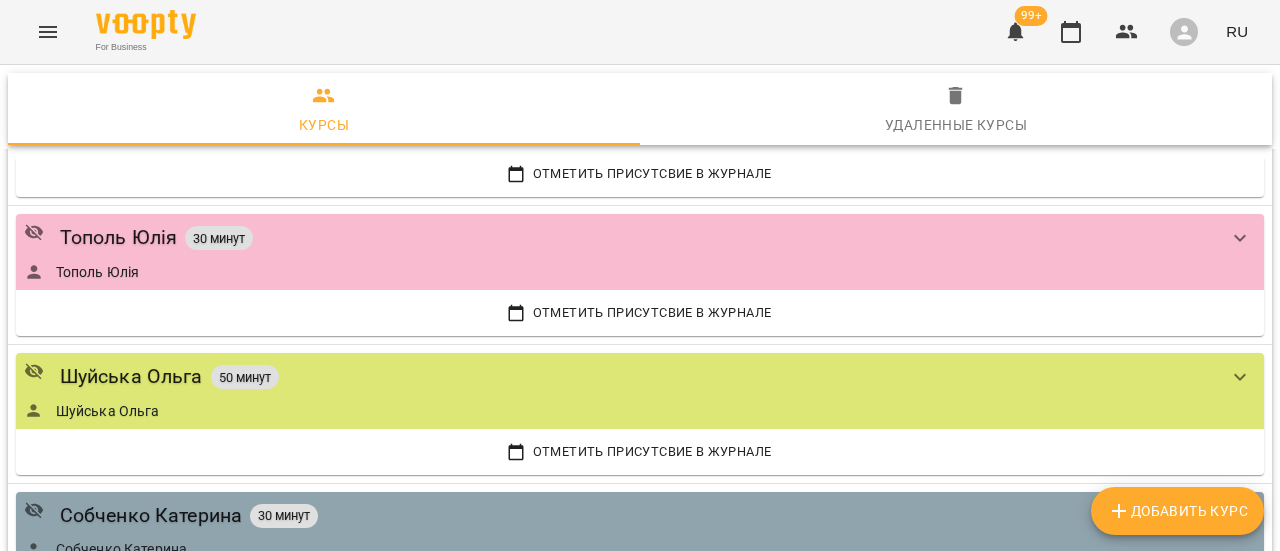 scroll, scrollTop: 1276, scrollLeft: 0, axis: vertical 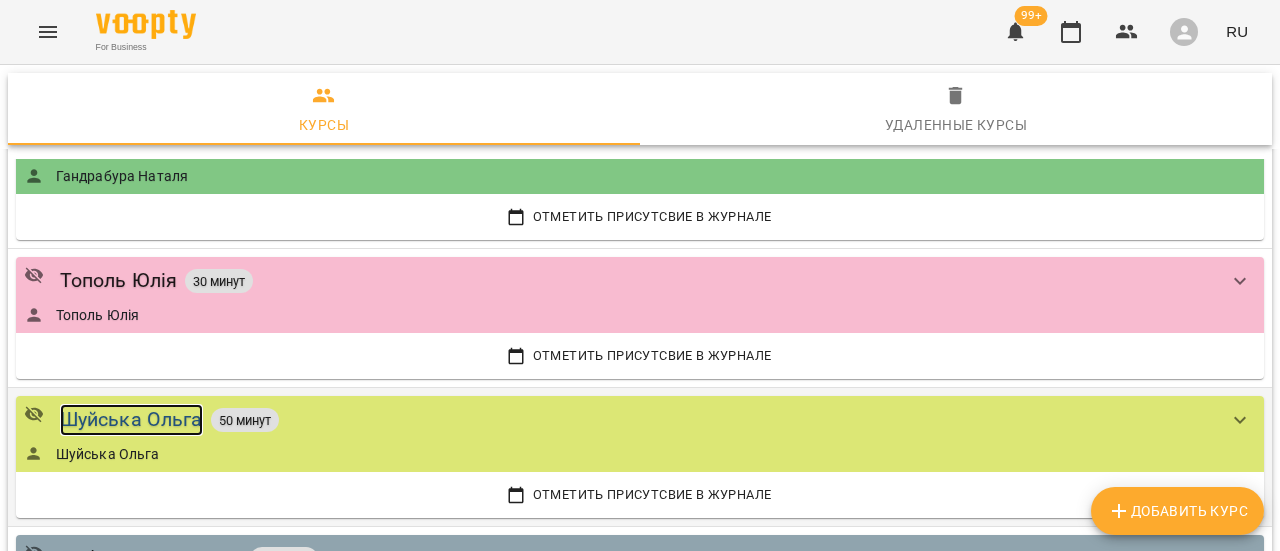 click on "Шуйська Ольга" at bounding box center [131, 419] 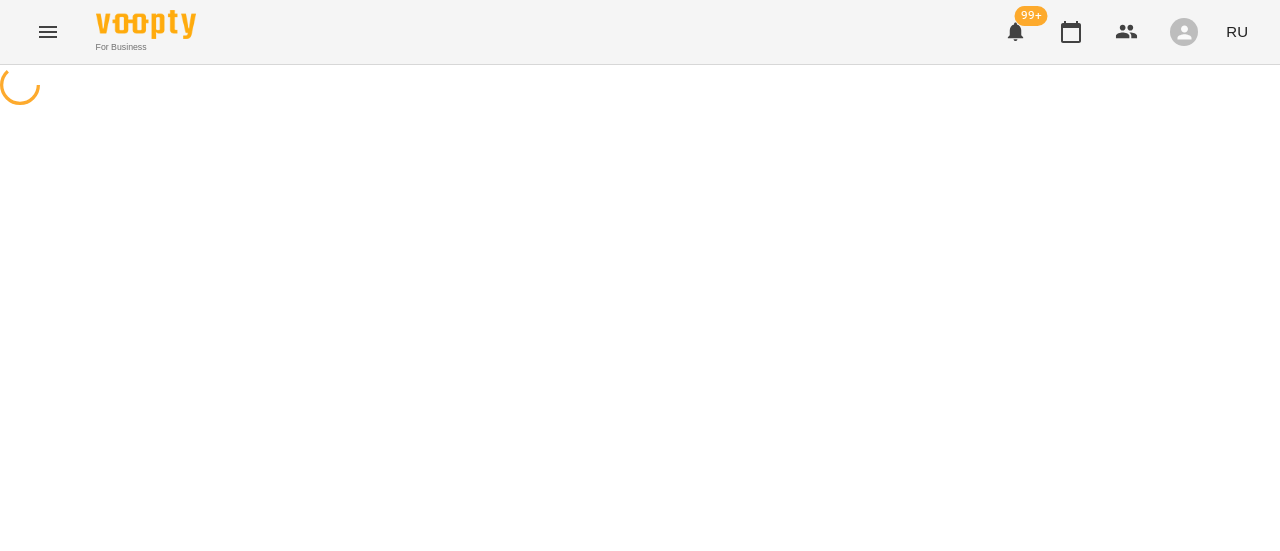 click at bounding box center (640, 87) 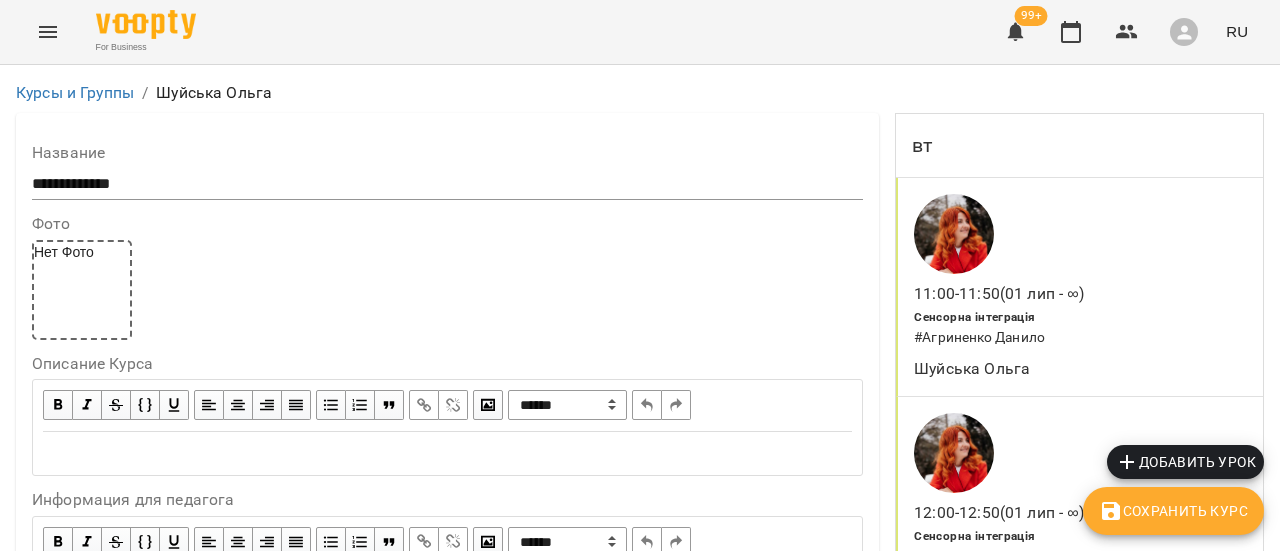 scroll, scrollTop: 3500, scrollLeft: 0, axis: vertical 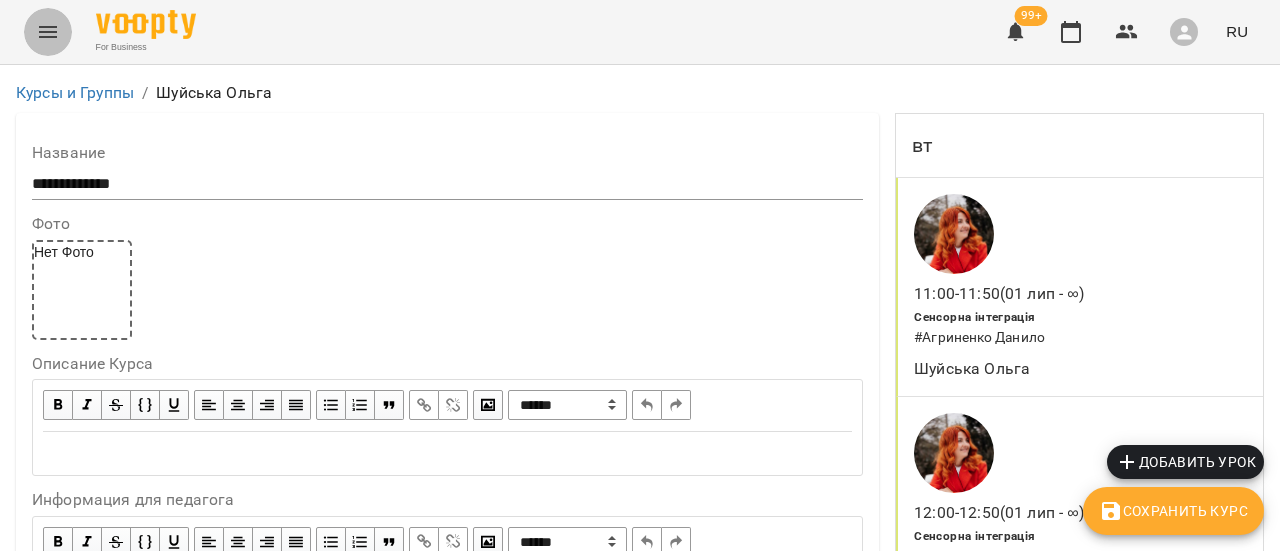 click 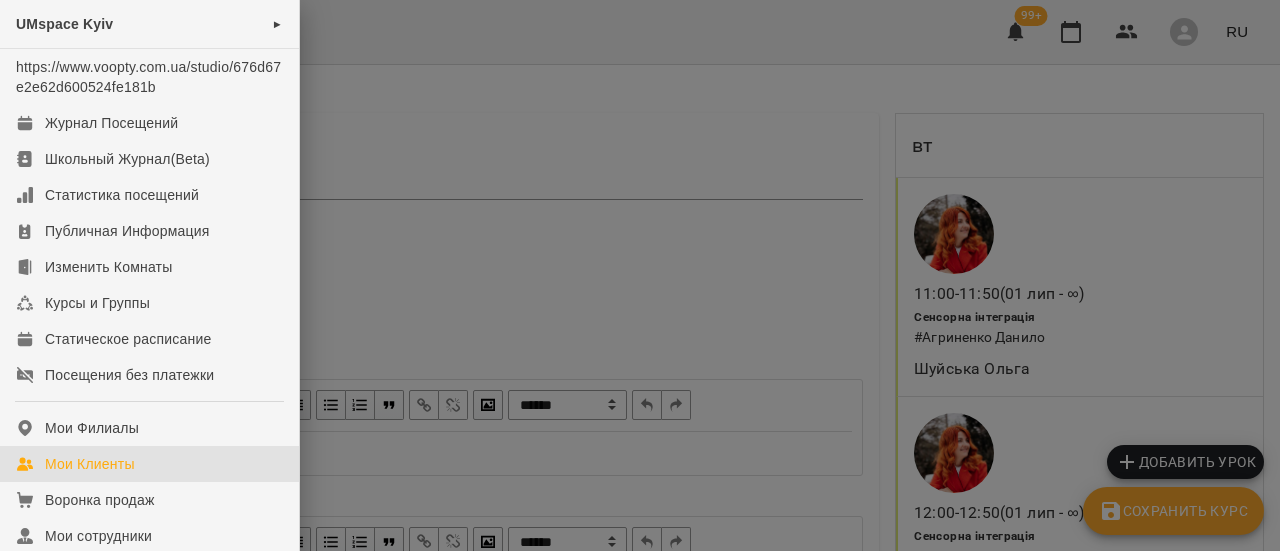 click on "Мои Клиенты" at bounding box center (90, 464) 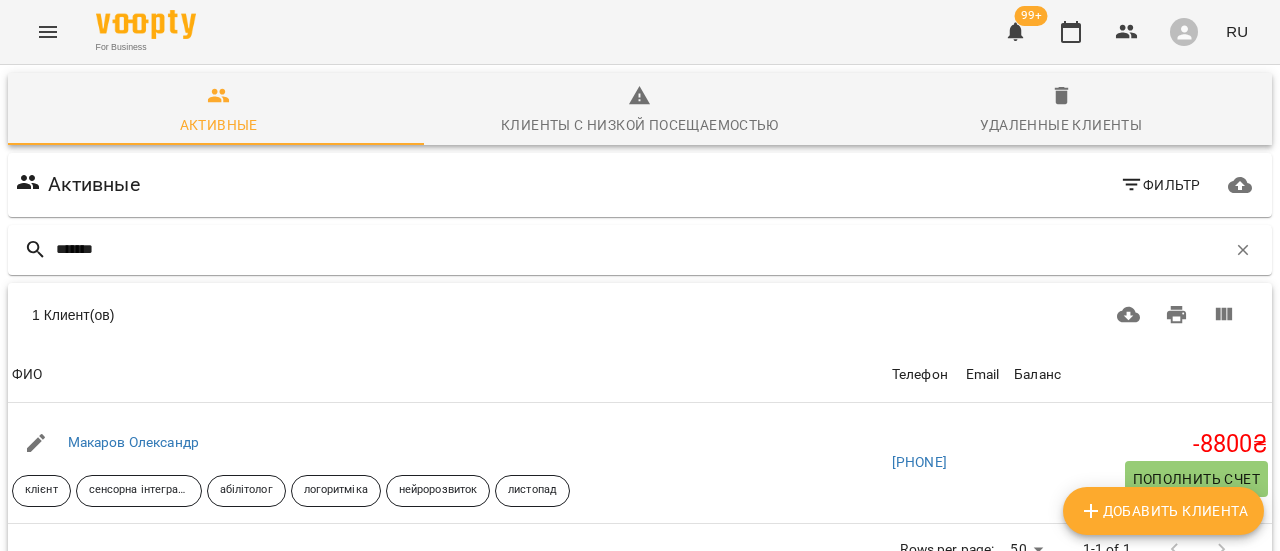 scroll, scrollTop: 94, scrollLeft: 0, axis: vertical 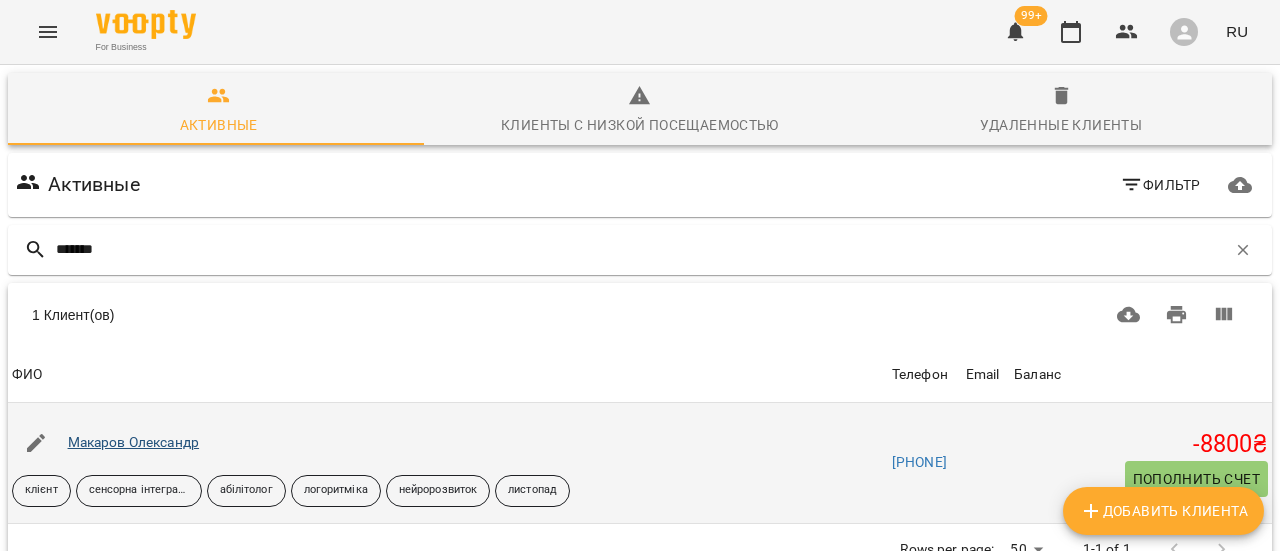 type on "*******" 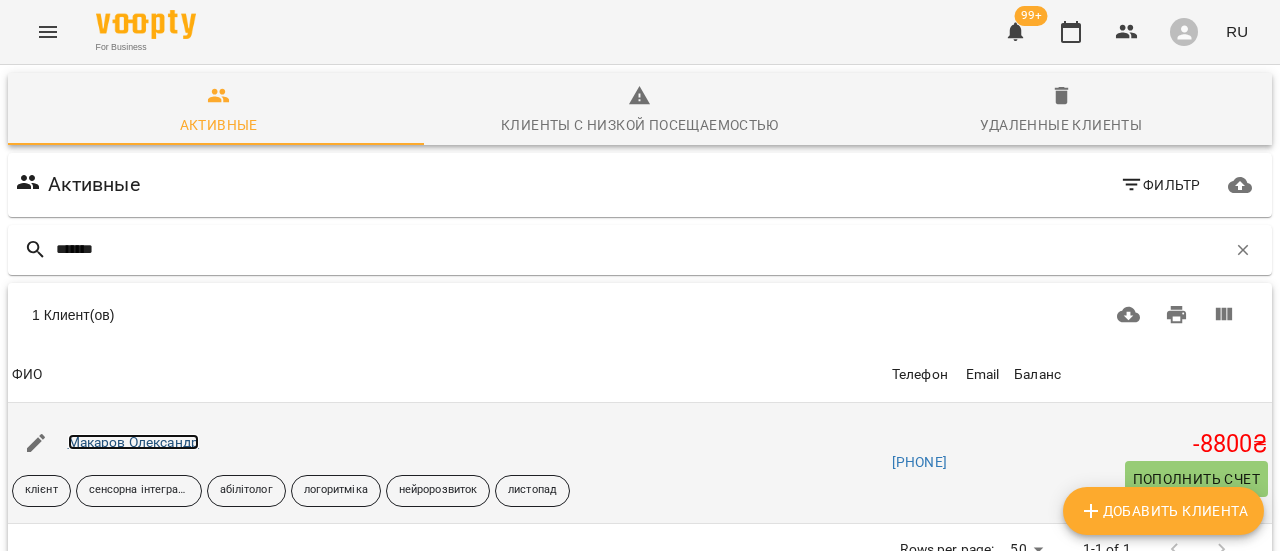 click on "Макаров Олександр" at bounding box center [134, 442] 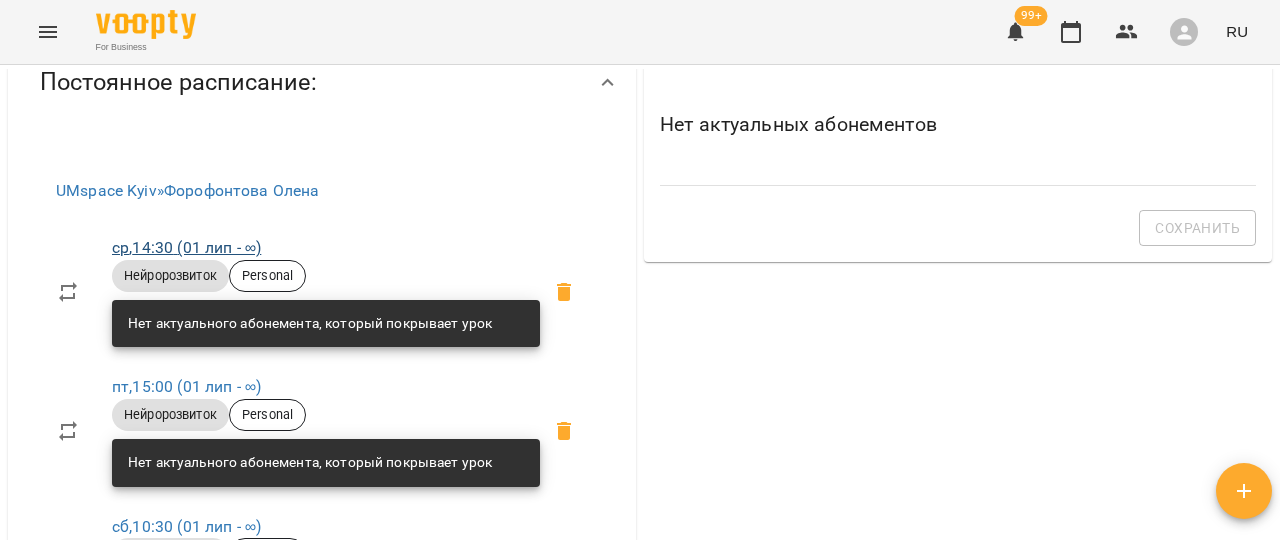 scroll, scrollTop: 1000, scrollLeft: 0, axis: vertical 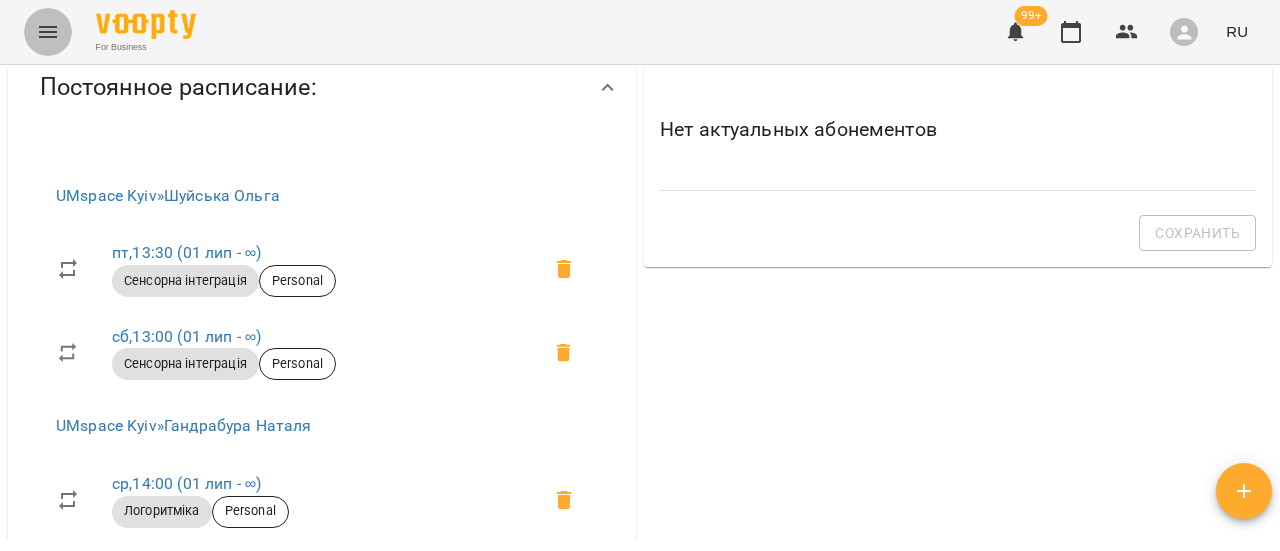 click 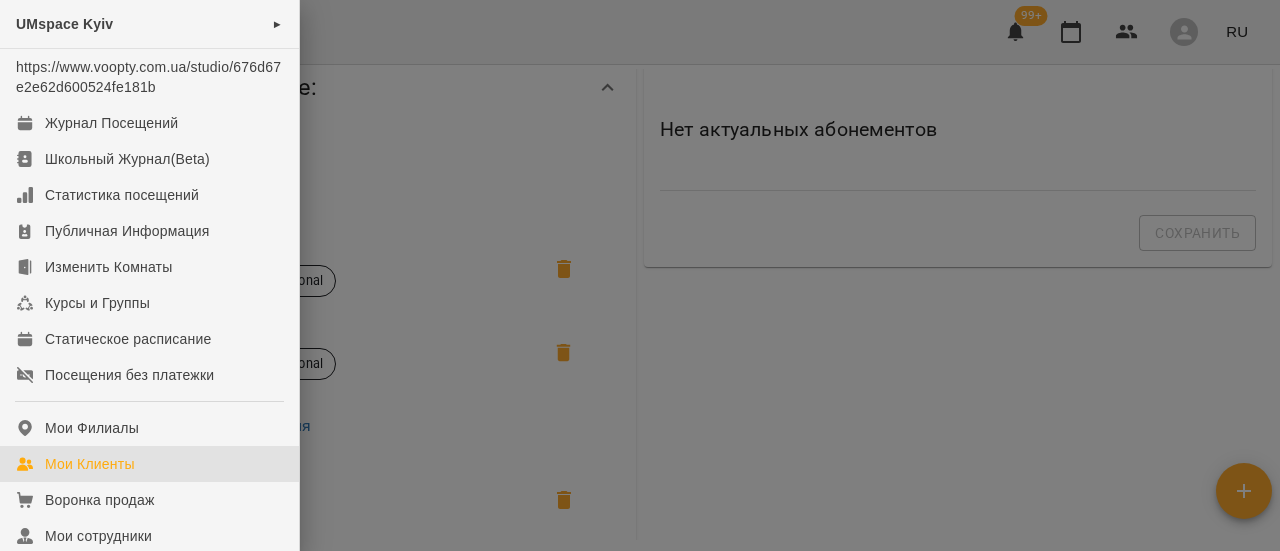 click on "Мои Клиенты" at bounding box center [90, 464] 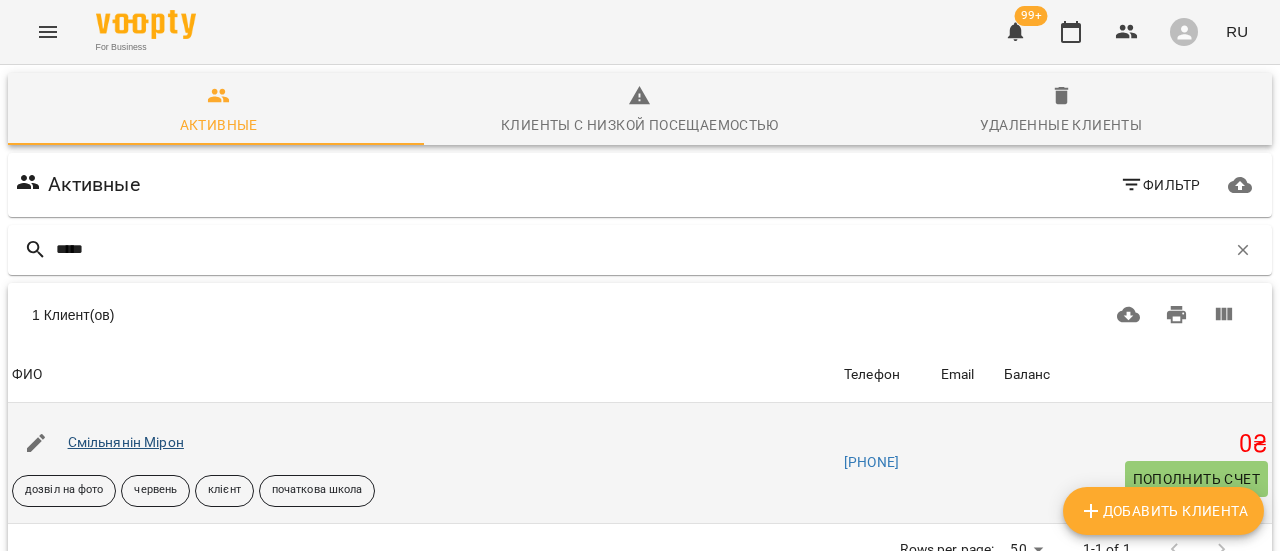 type on "*****" 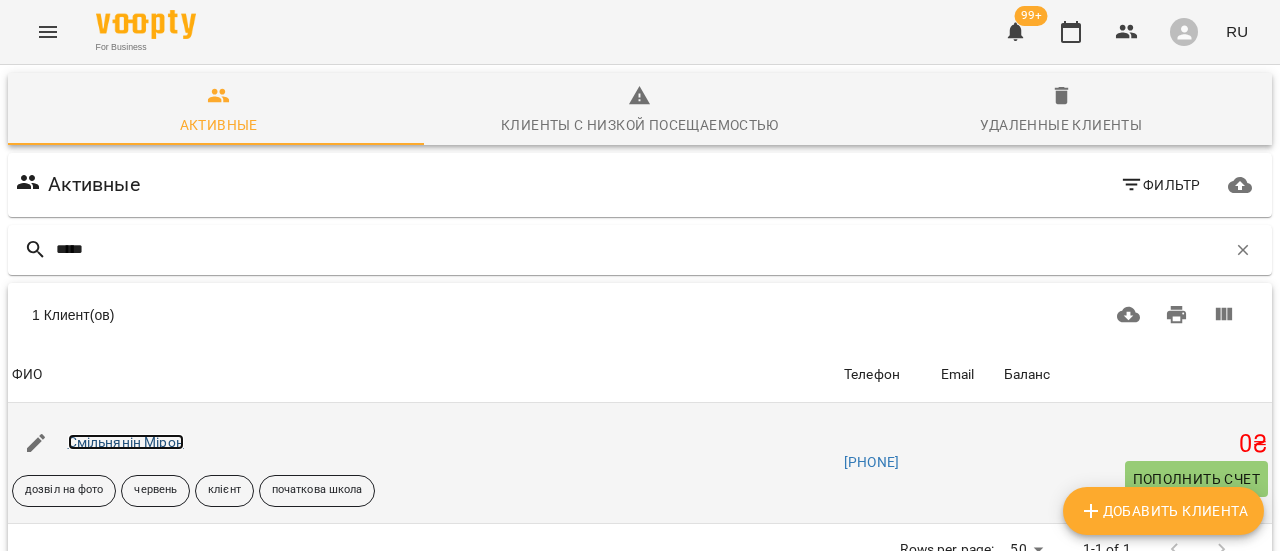 click on "Смільнянін Мірон" at bounding box center [126, 442] 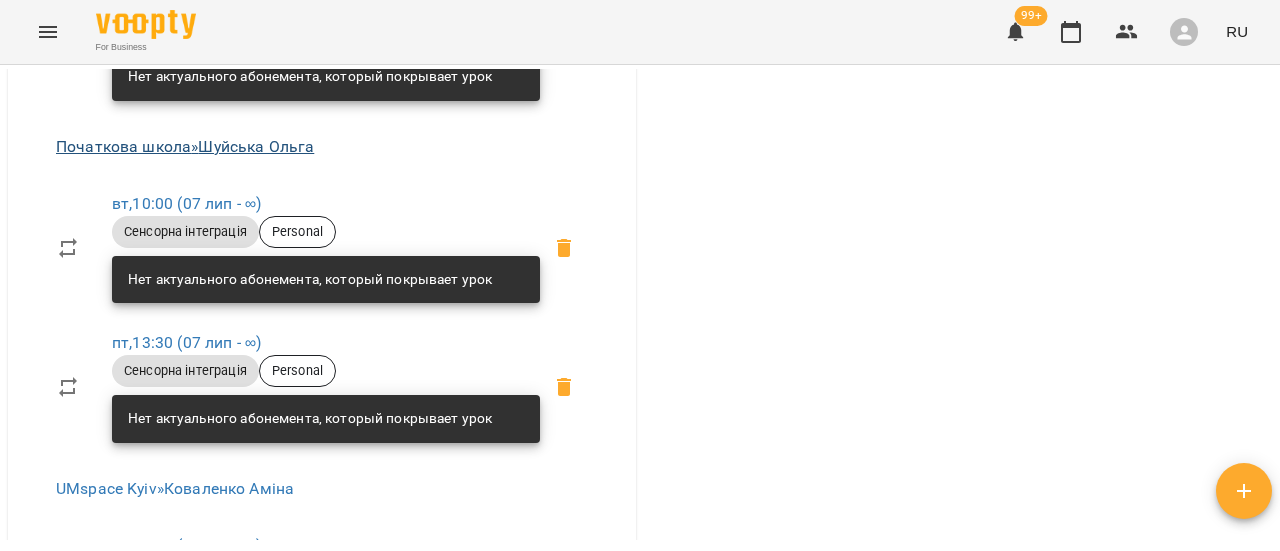 scroll, scrollTop: 3100, scrollLeft: 0, axis: vertical 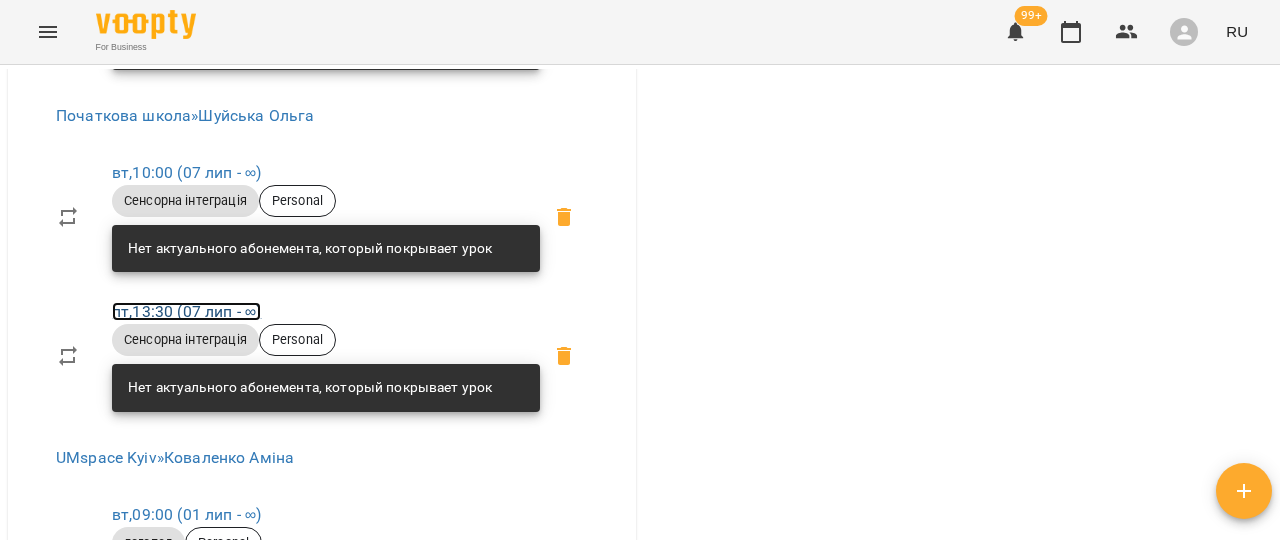 click on "пт ,  13:30   (07 лип - ∞)" at bounding box center (186, 311) 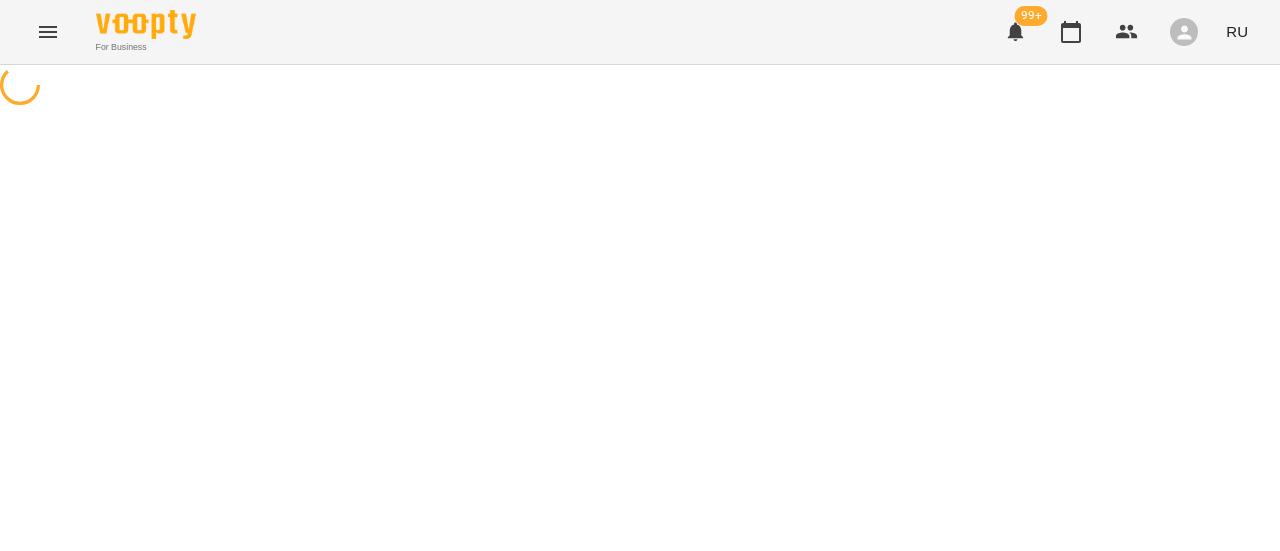 select on "*" 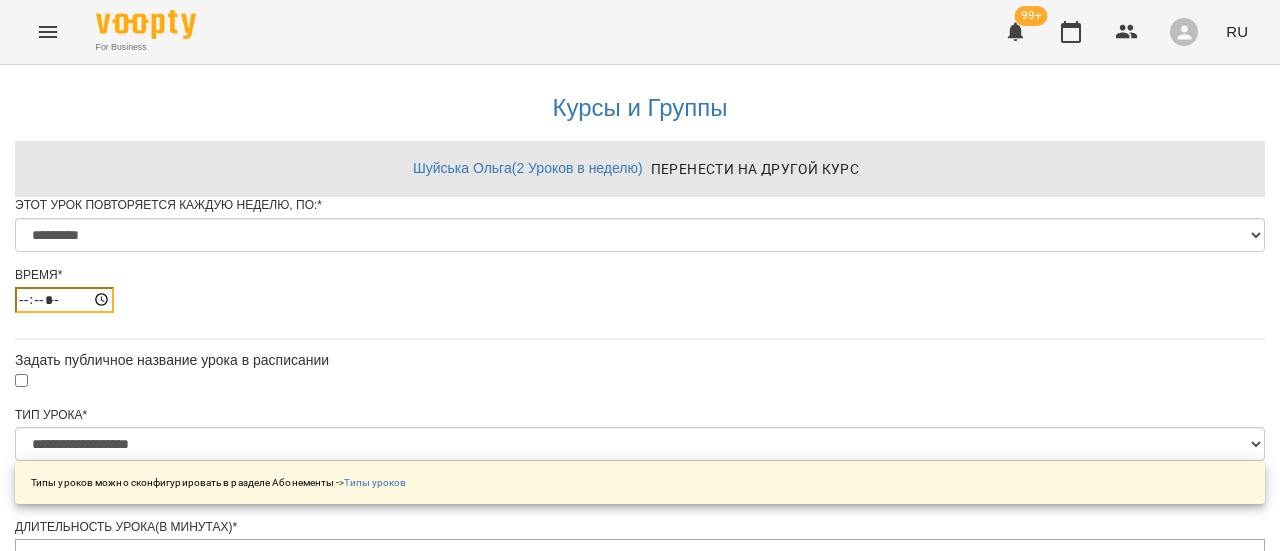 click on "*****" at bounding box center [64, 300] 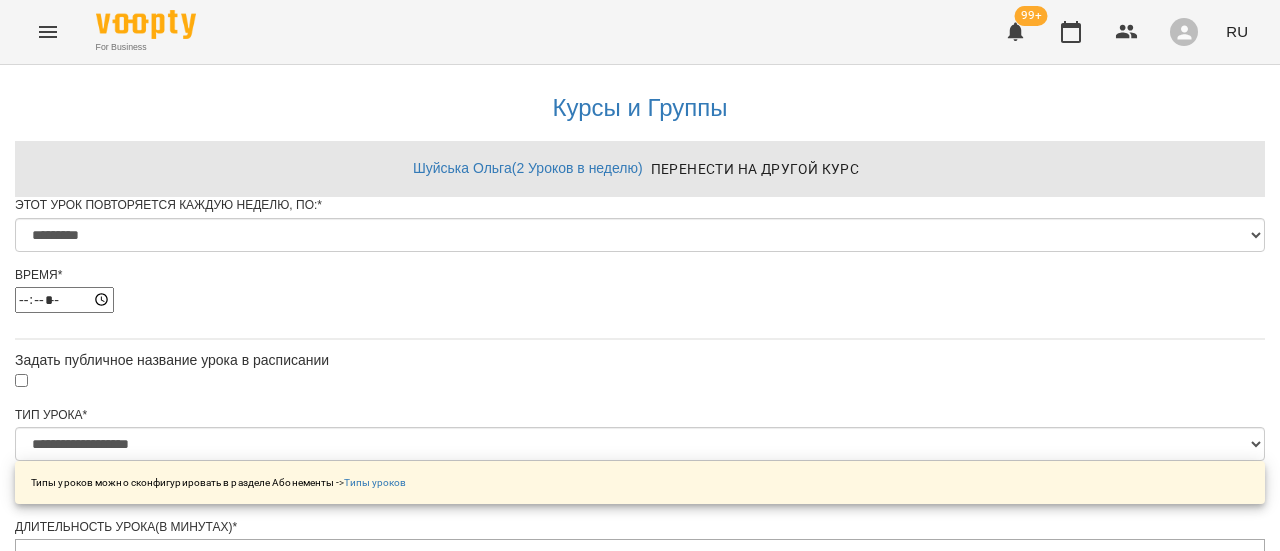 click on "*****" at bounding box center (640, 300) 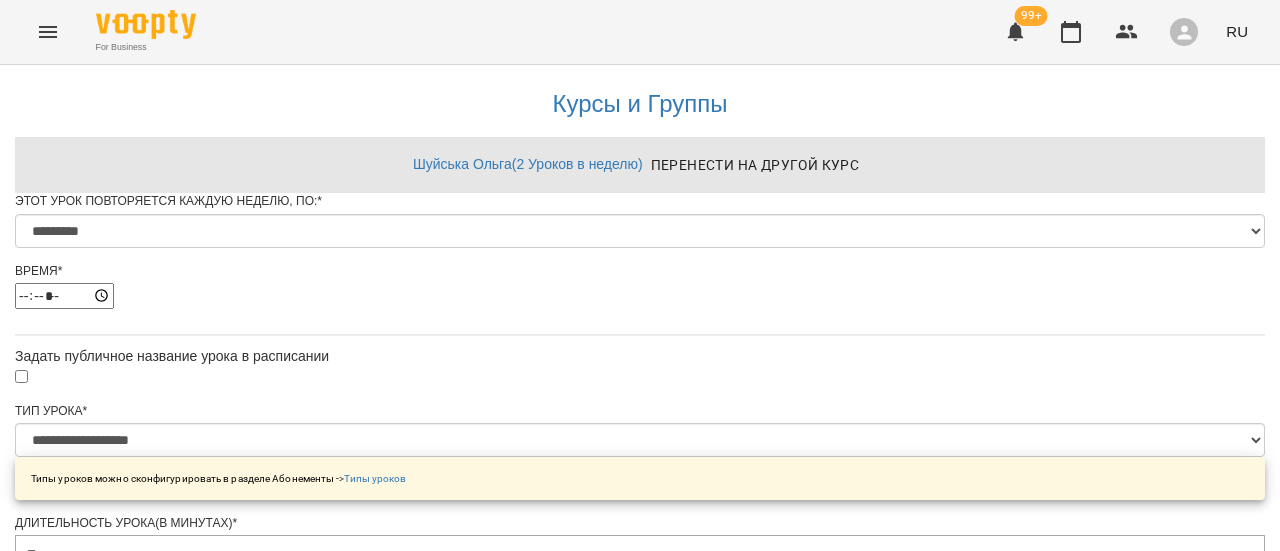 scroll, scrollTop: 1000, scrollLeft: 0, axis: vertical 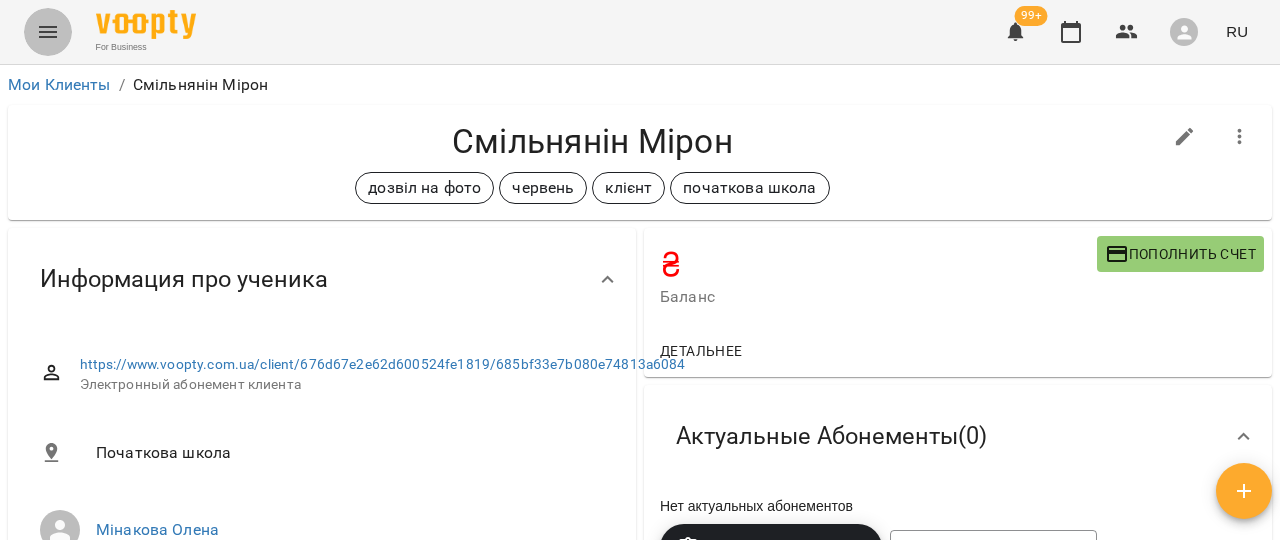click 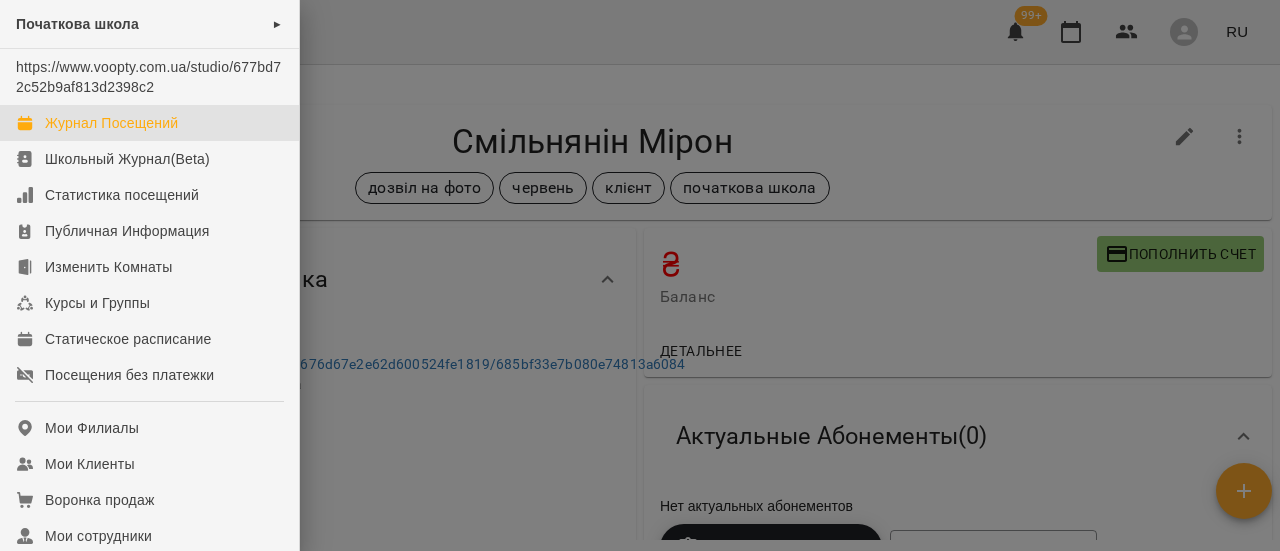 click on "Журнал Посещений" at bounding box center (111, 123) 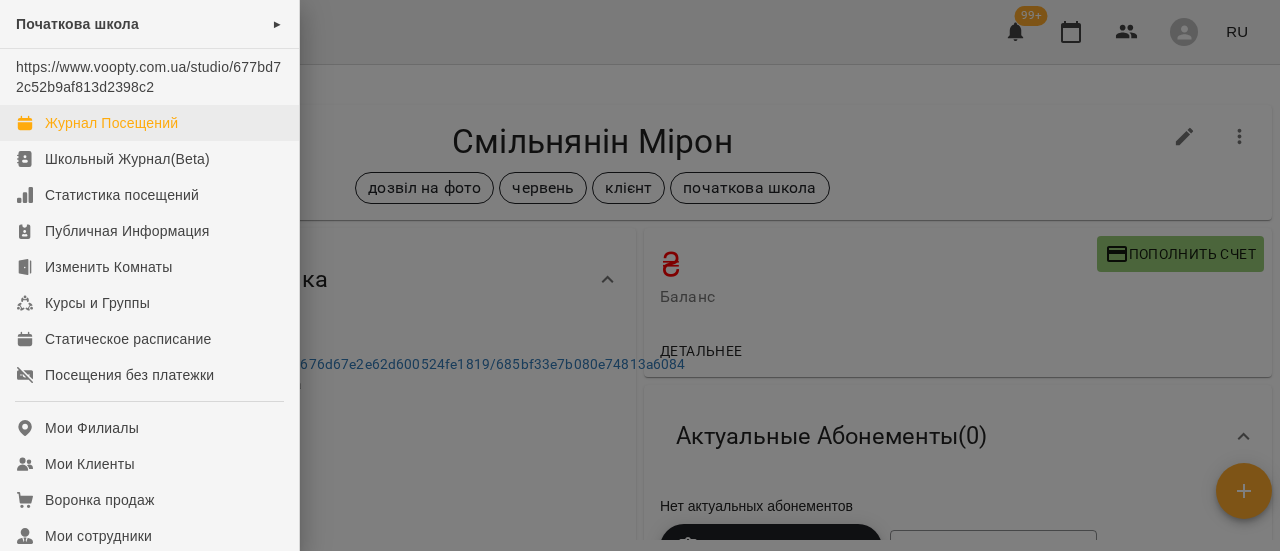 scroll, scrollTop: 0, scrollLeft: 0, axis: both 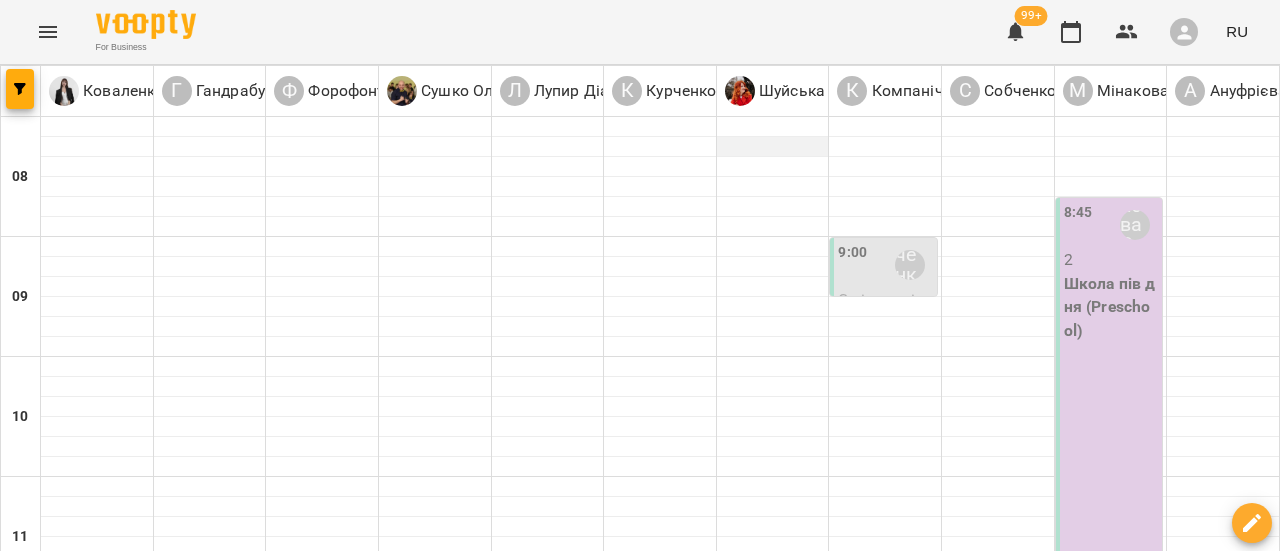 click at bounding box center (773, 147) 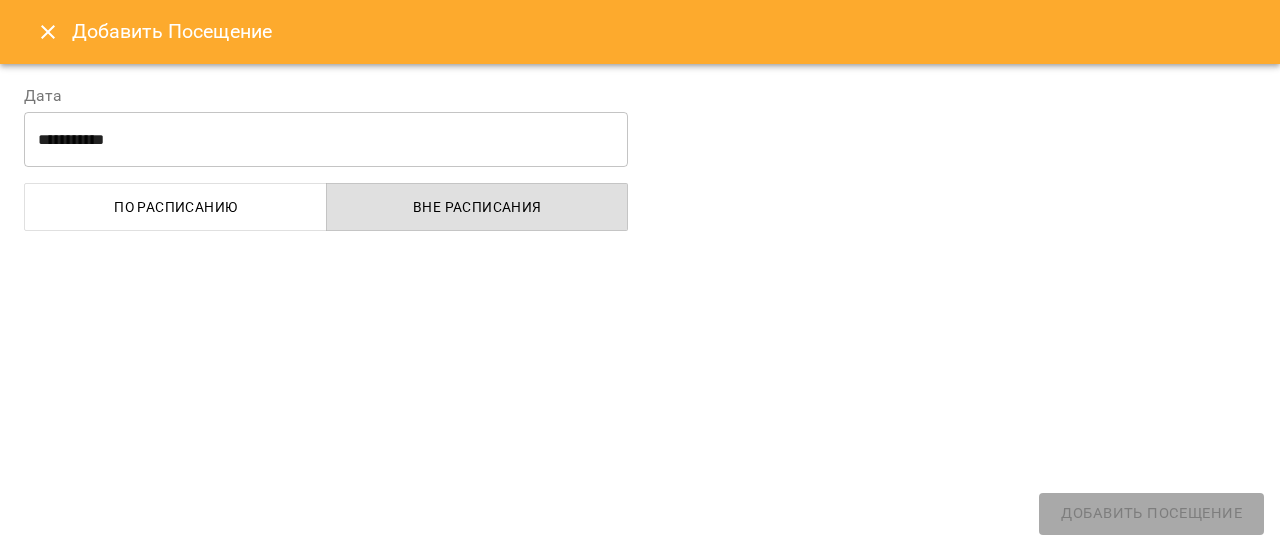 select 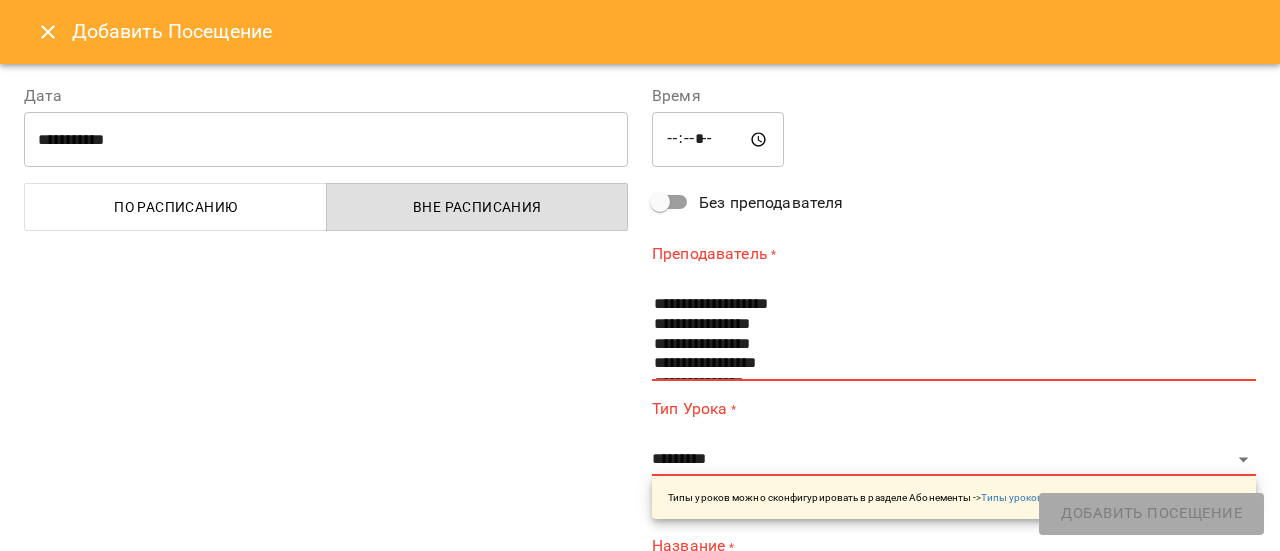 click 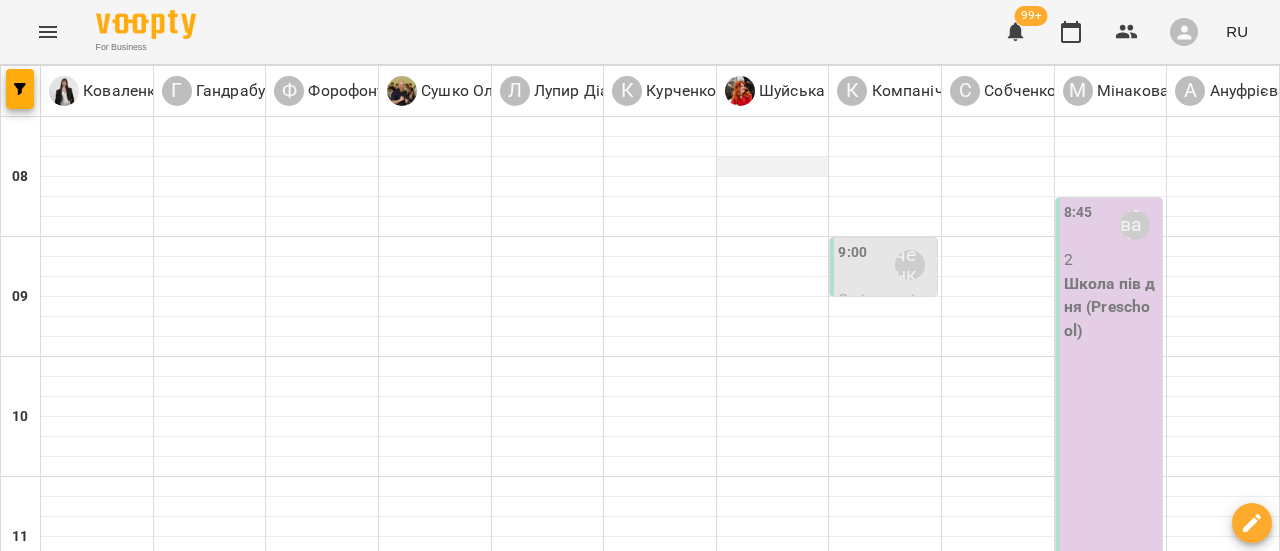 scroll, scrollTop: 500, scrollLeft: 0, axis: vertical 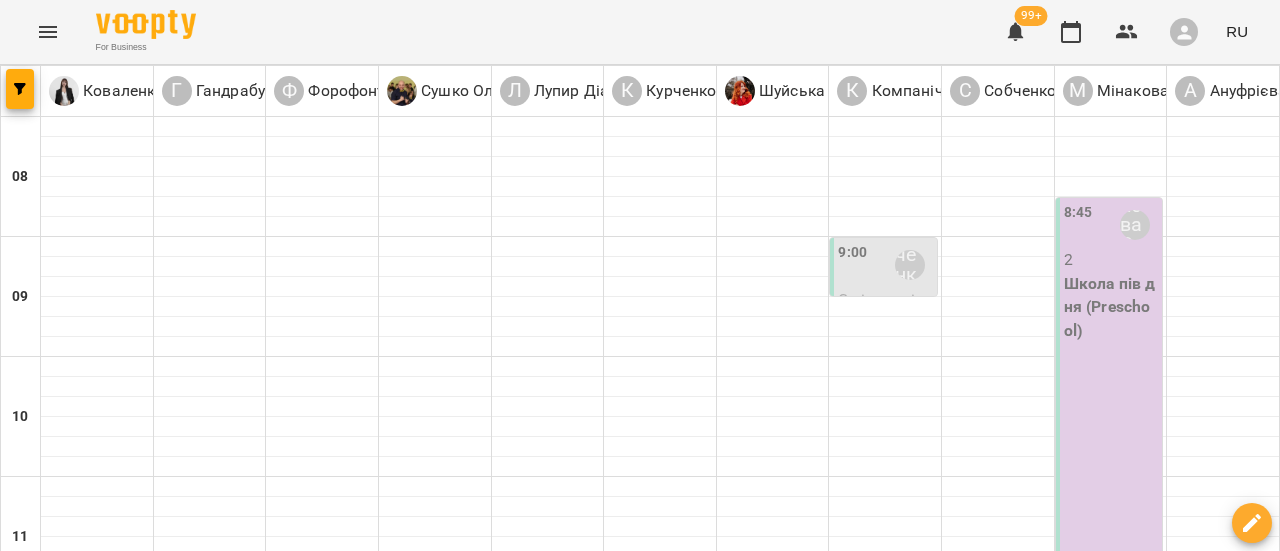 click 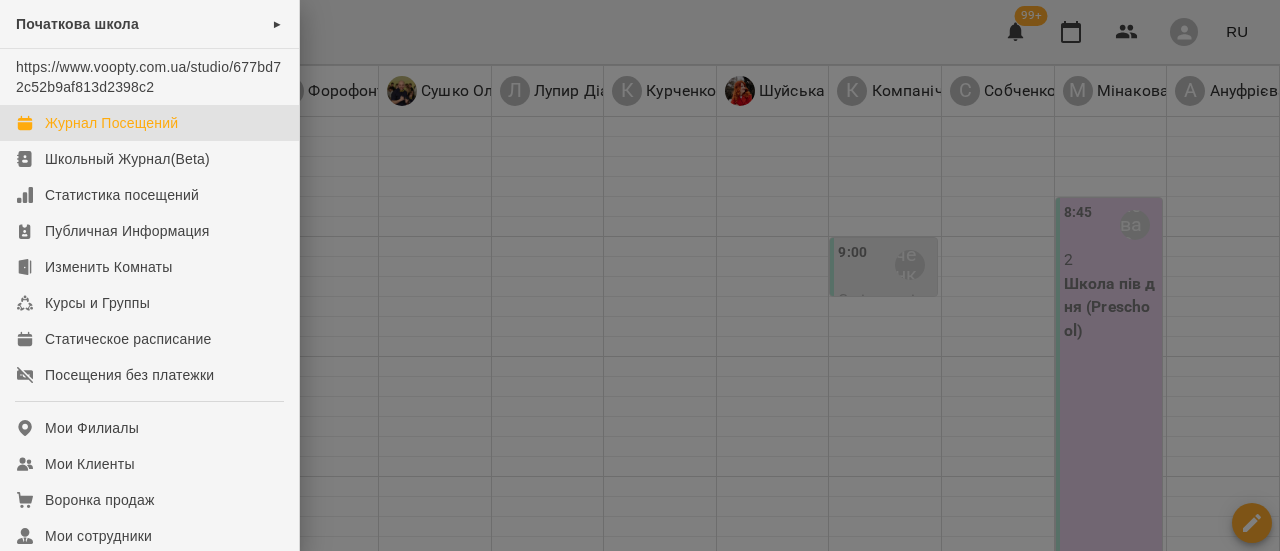 click at bounding box center [640, 275] 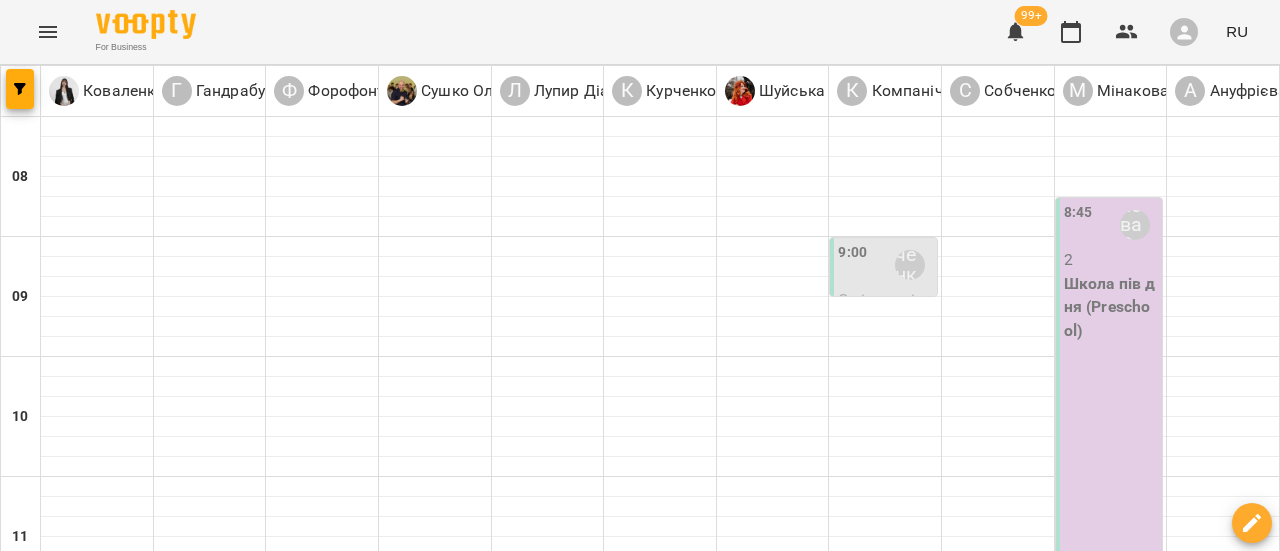 scroll, scrollTop: 700, scrollLeft: 0, axis: vertical 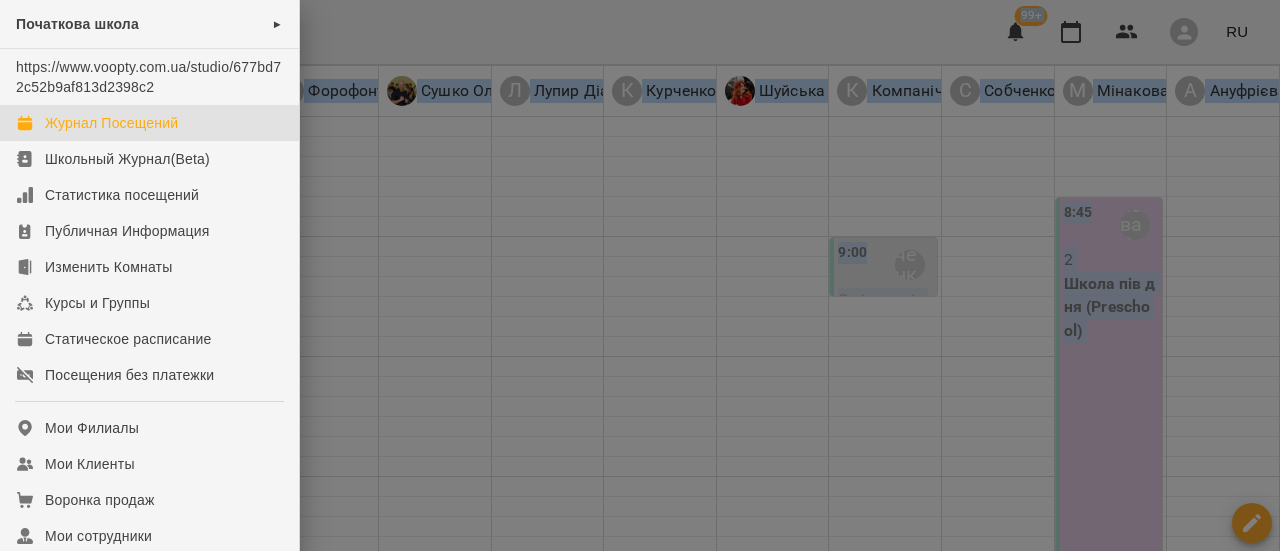 click on "Початкова школа  ►" at bounding box center (149, 24) 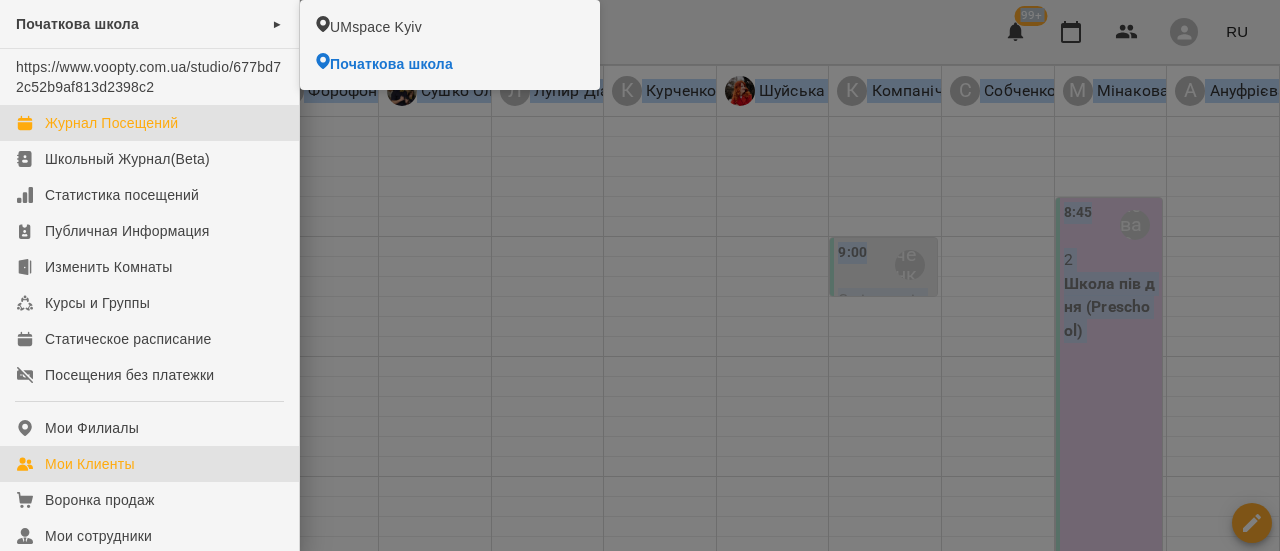 click on "Мои Клиенты" at bounding box center [149, 464] 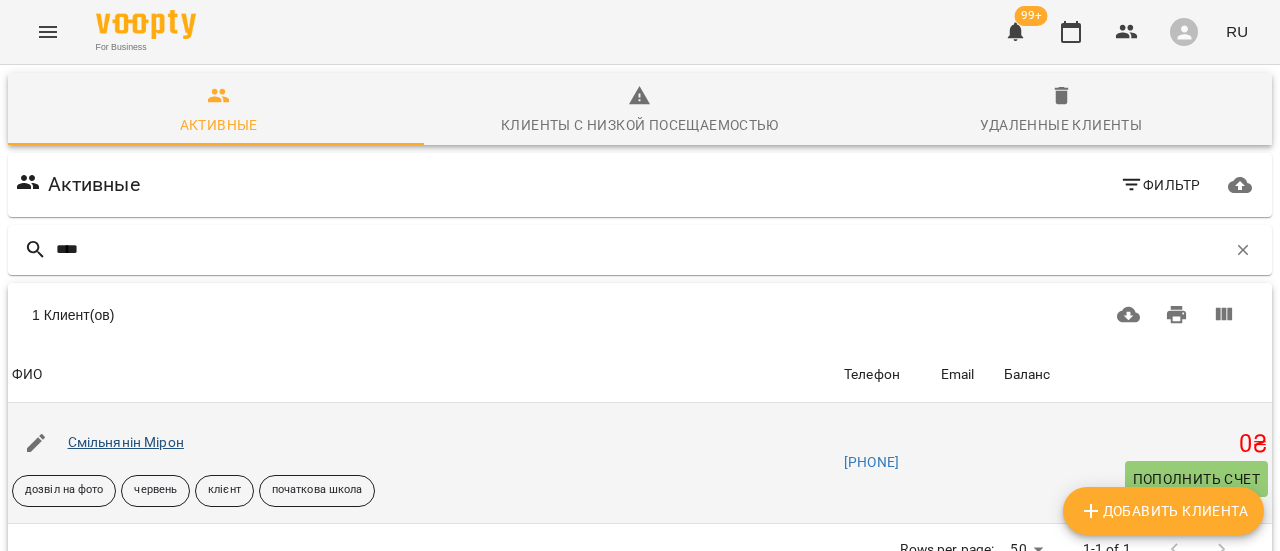 type on "****" 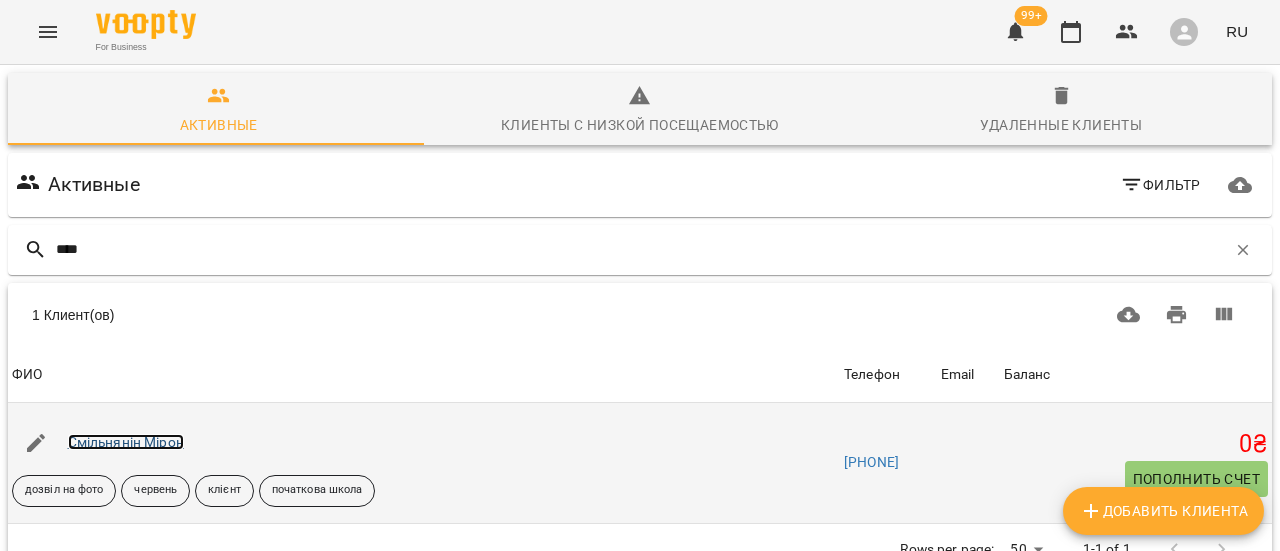 click on "Смільнянін Мірон" at bounding box center [126, 442] 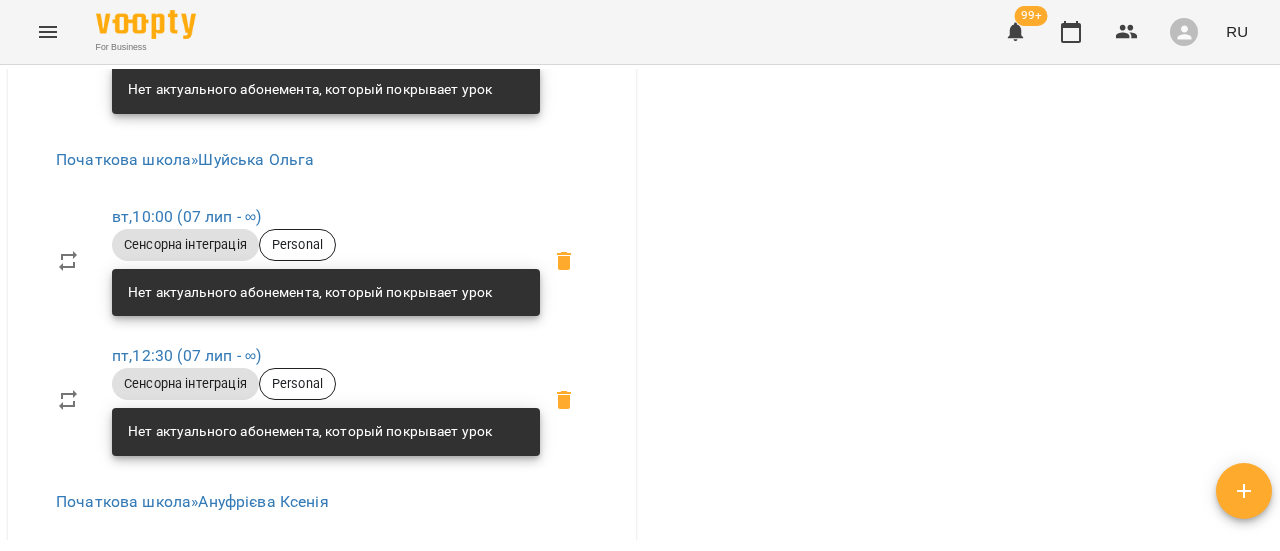 scroll, scrollTop: 3100, scrollLeft: 0, axis: vertical 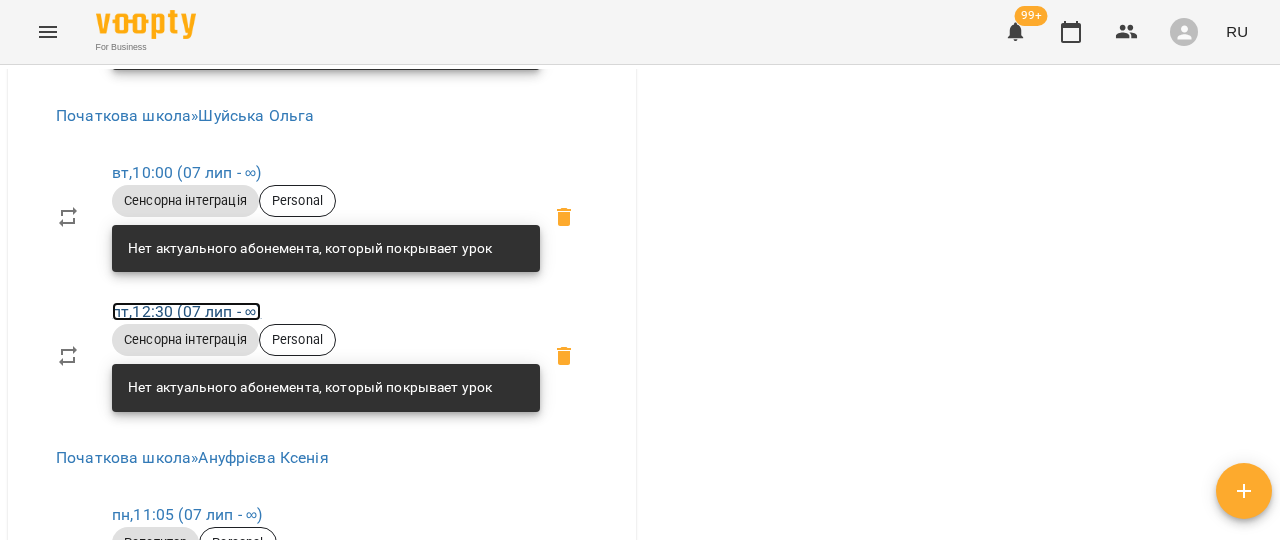 click on "пт ,  12:30   (07 лип - ∞)" at bounding box center (186, 311) 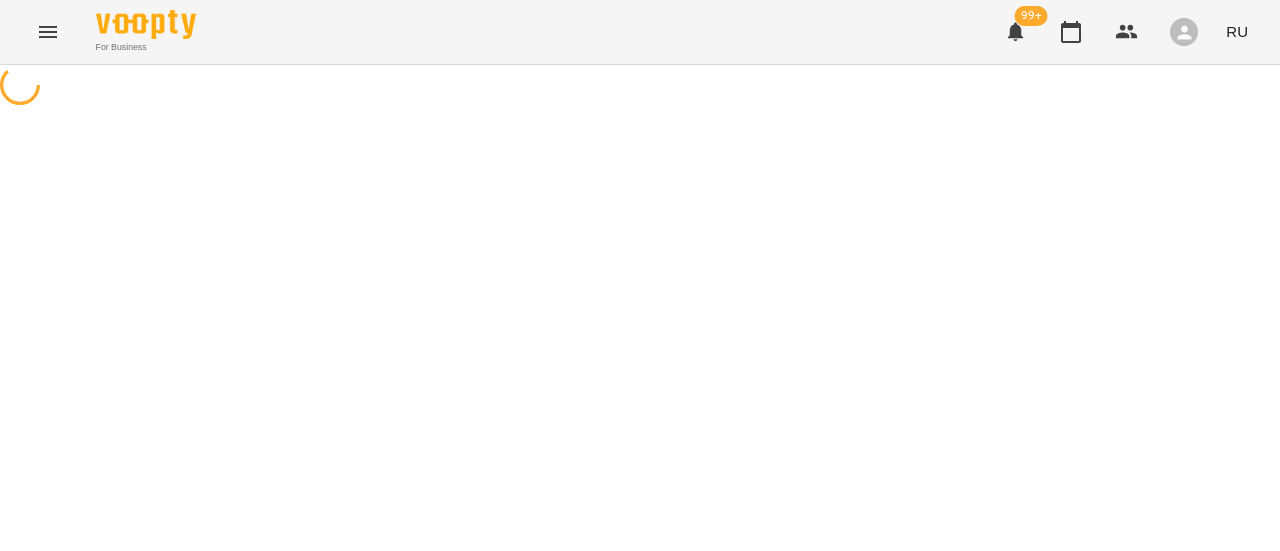 select on "*" 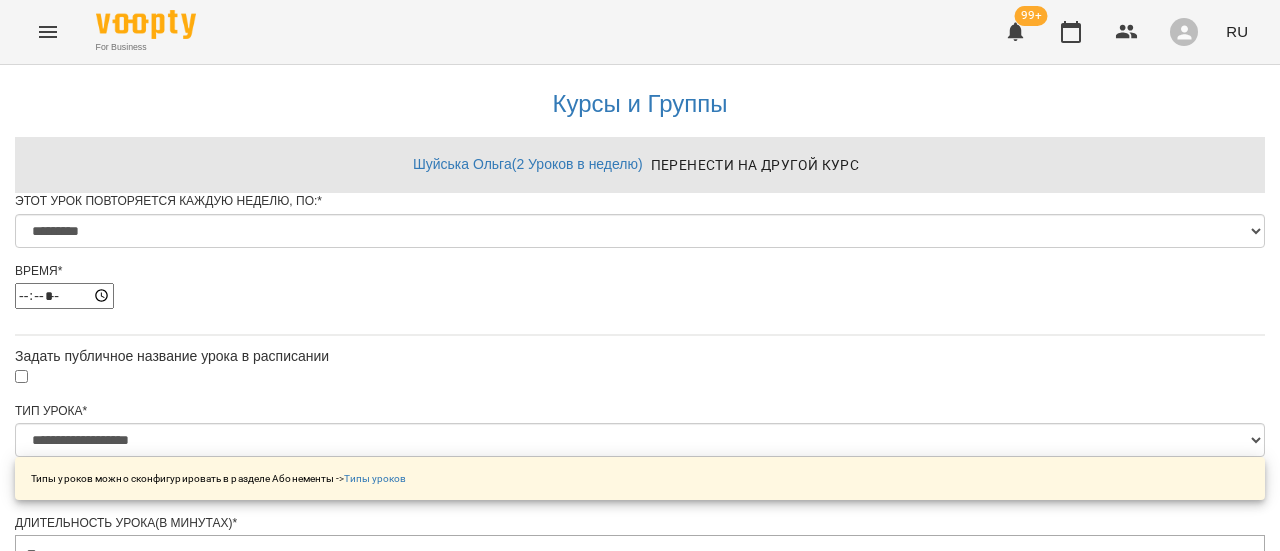 scroll, scrollTop: 1070, scrollLeft: 0, axis: vertical 